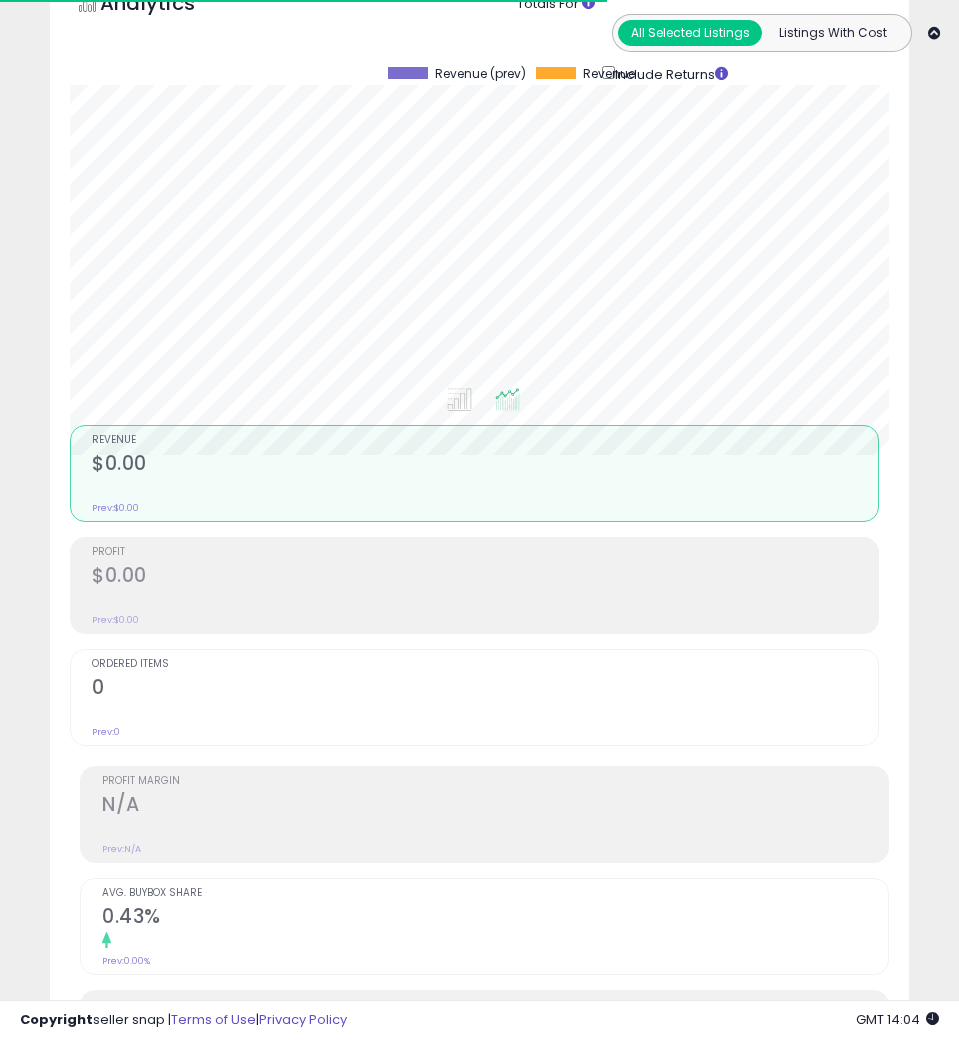 scroll, scrollTop: 117, scrollLeft: 0, axis: vertical 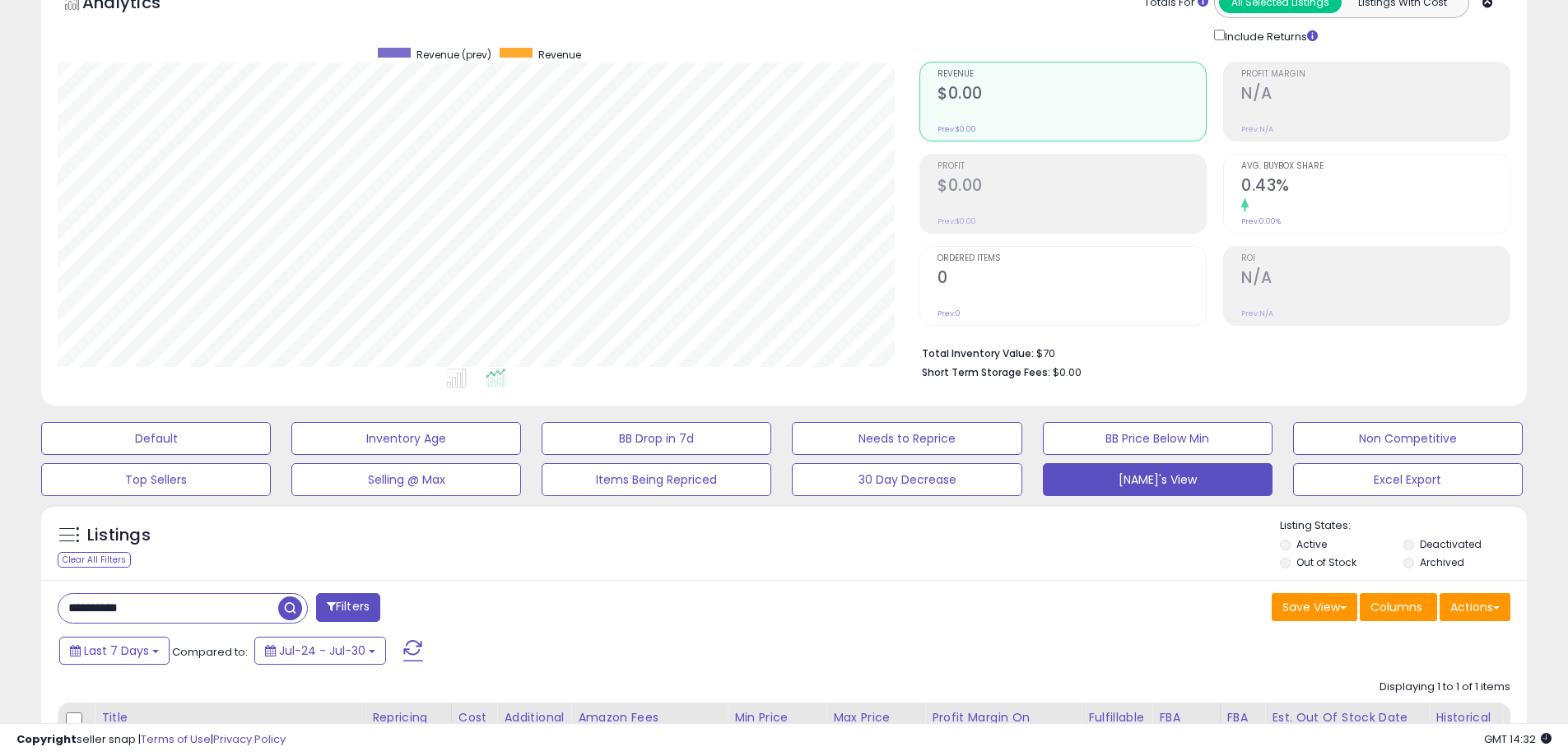 click on "**********" at bounding box center [784, 795] 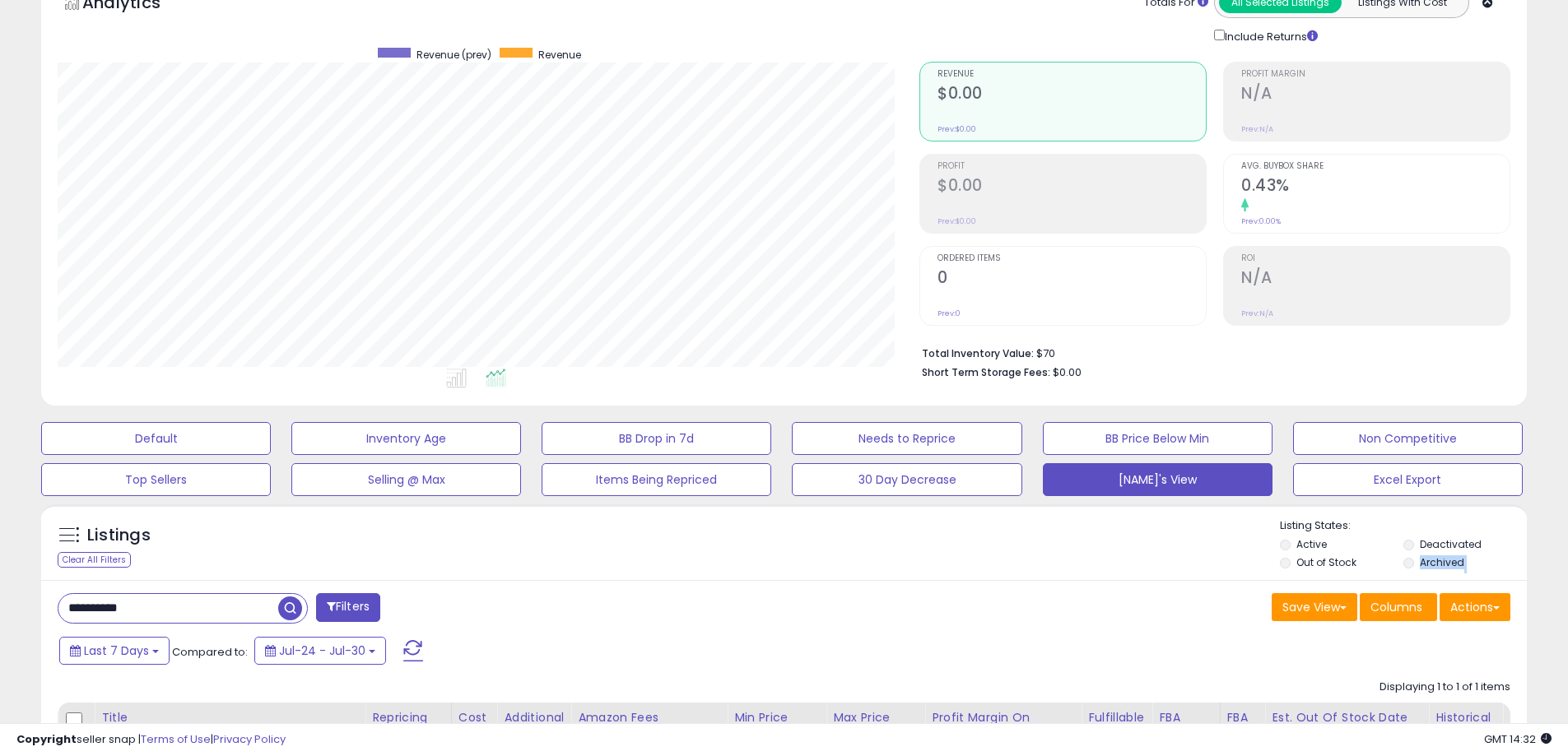 click on "**********" at bounding box center (784, 795) 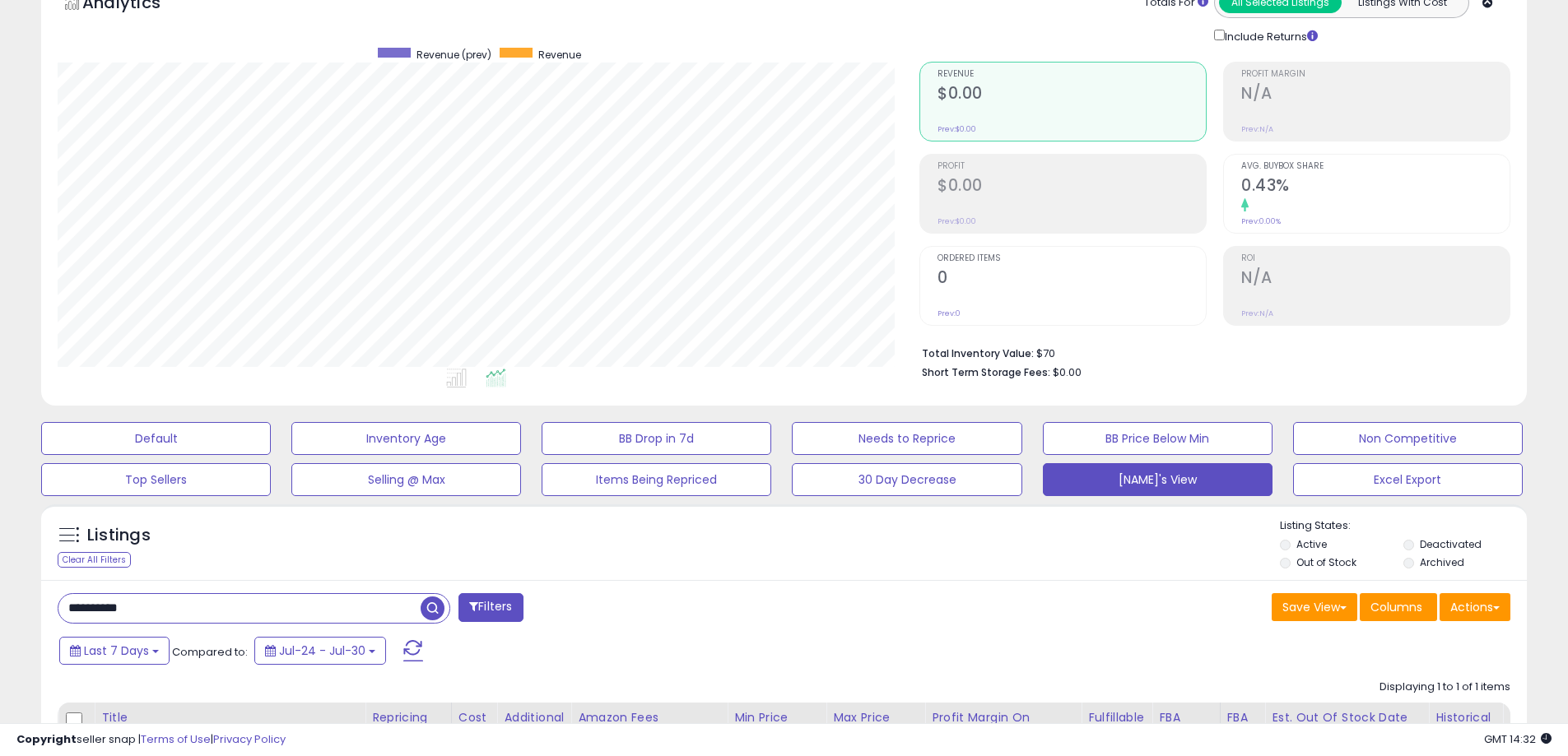 click on "**********" at bounding box center [240, 608] 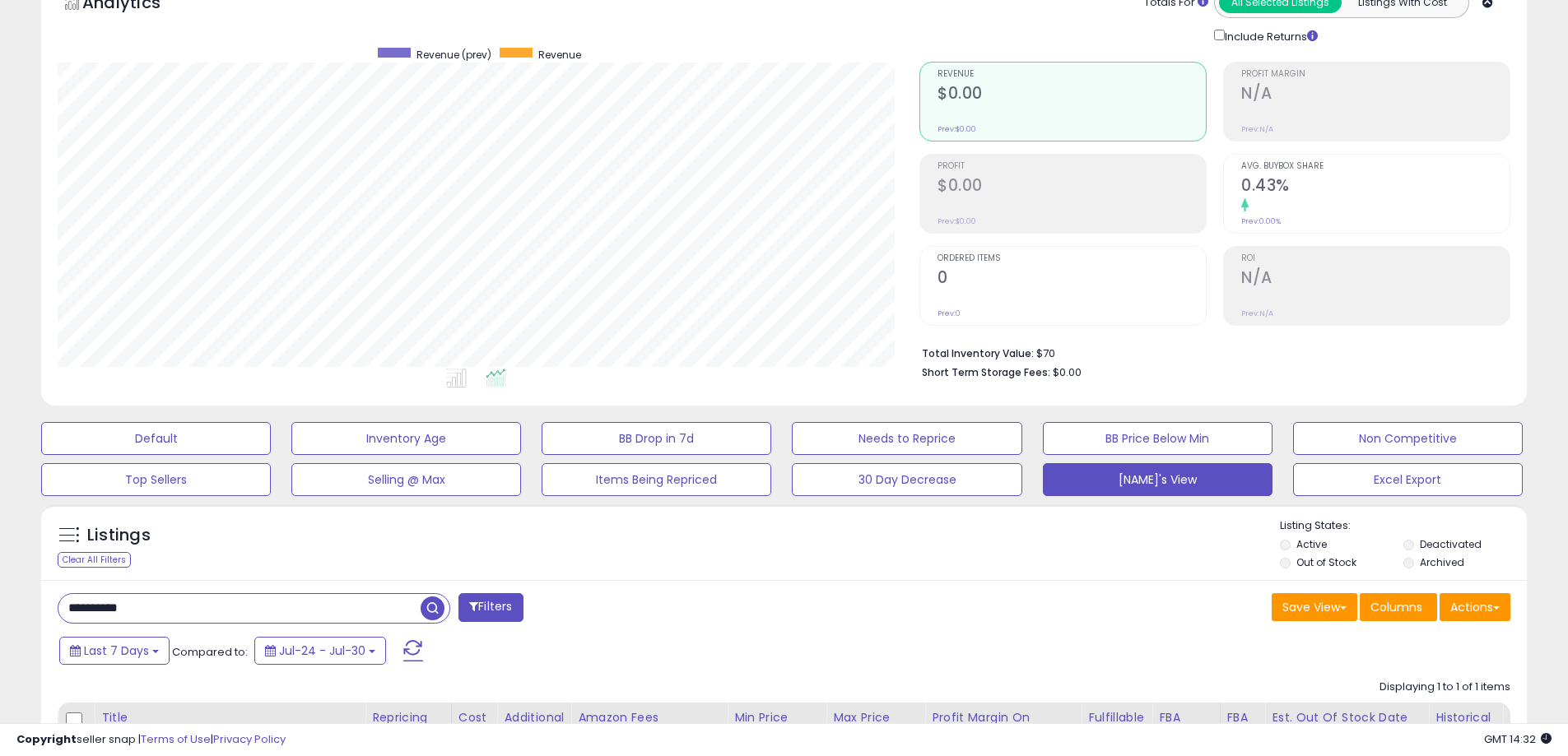 paste 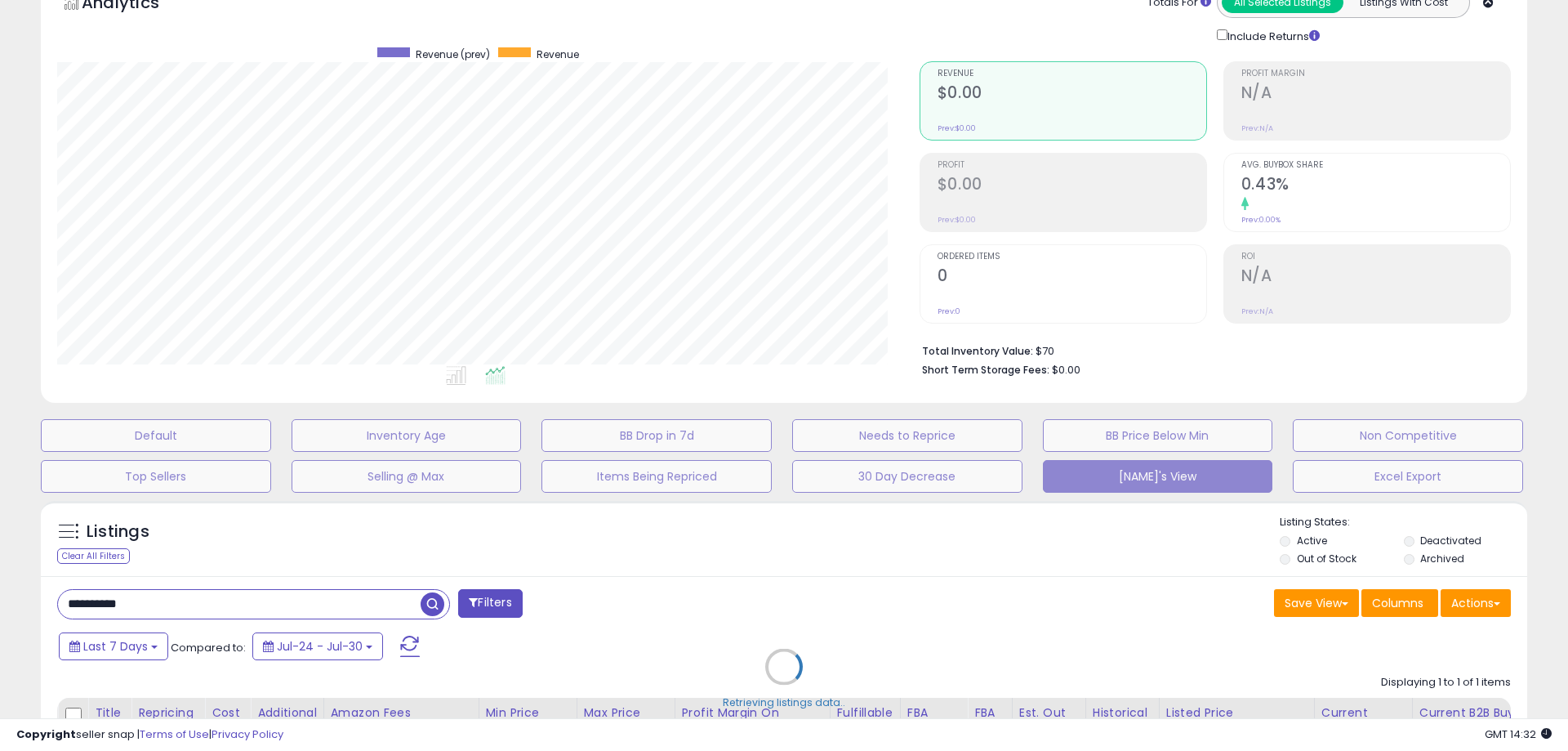 scroll, scrollTop: 816858, scrollLeft: 815804, axis: both 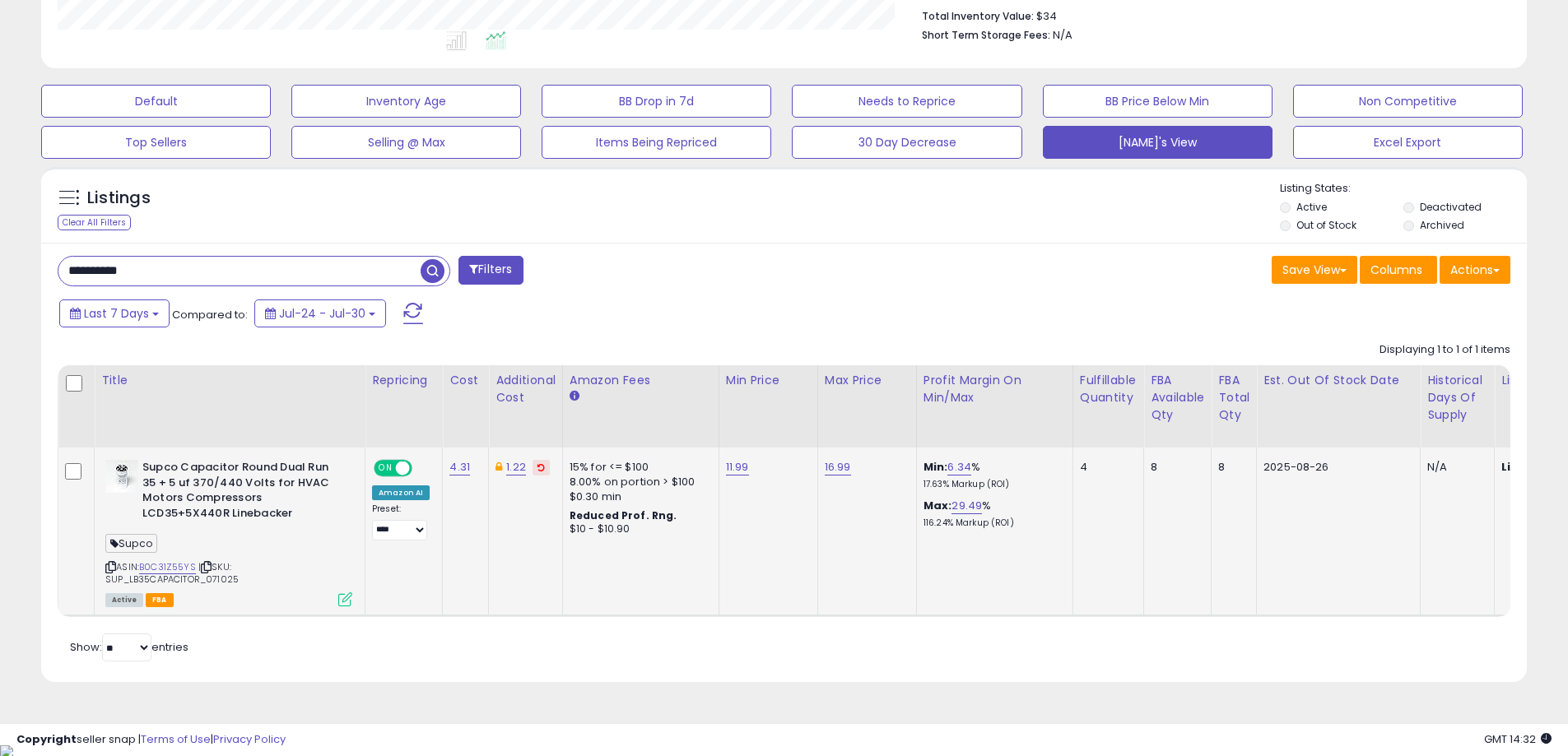 click at bounding box center (345, 599) 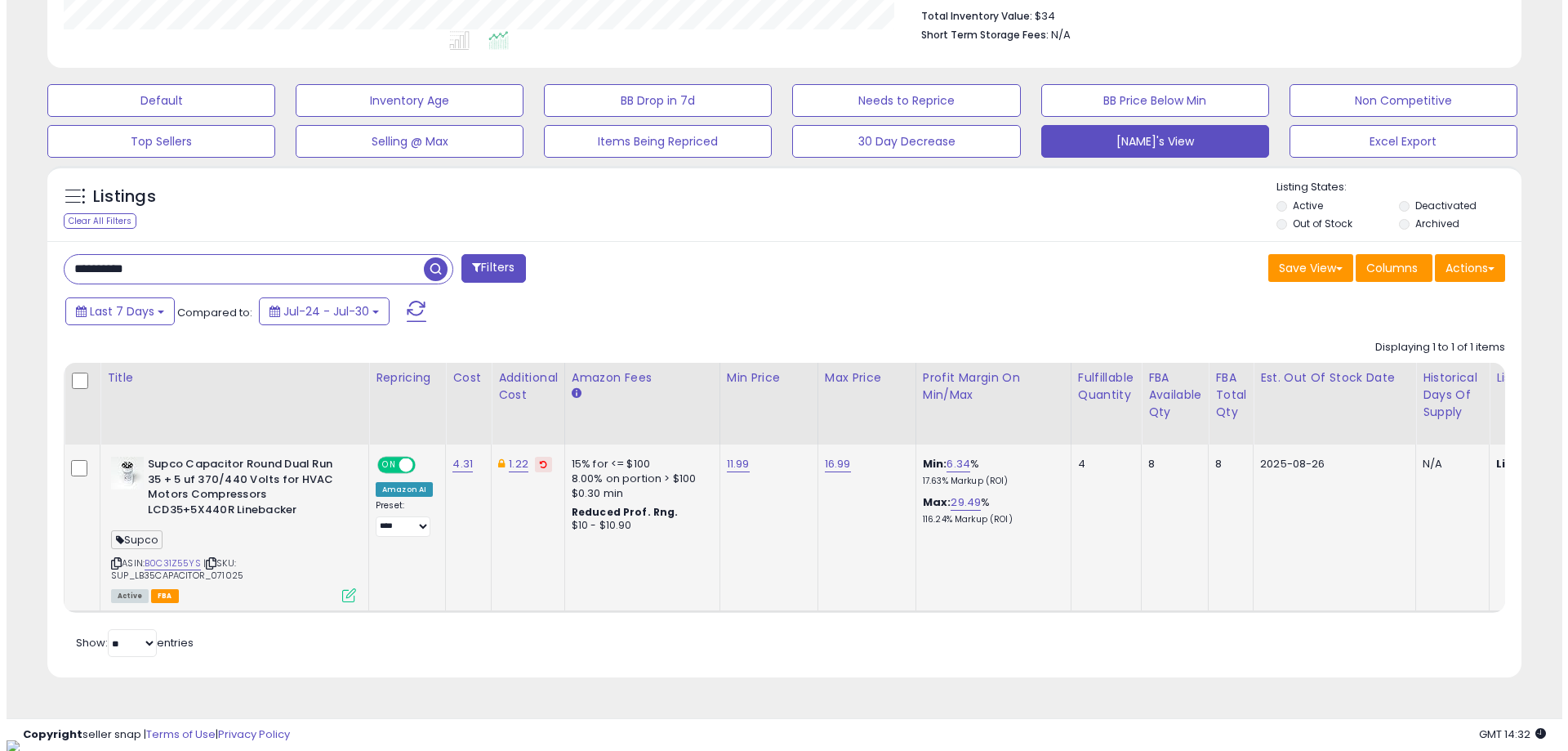 scroll, scrollTop: 816858, scrollLeft: 815804, axis: both 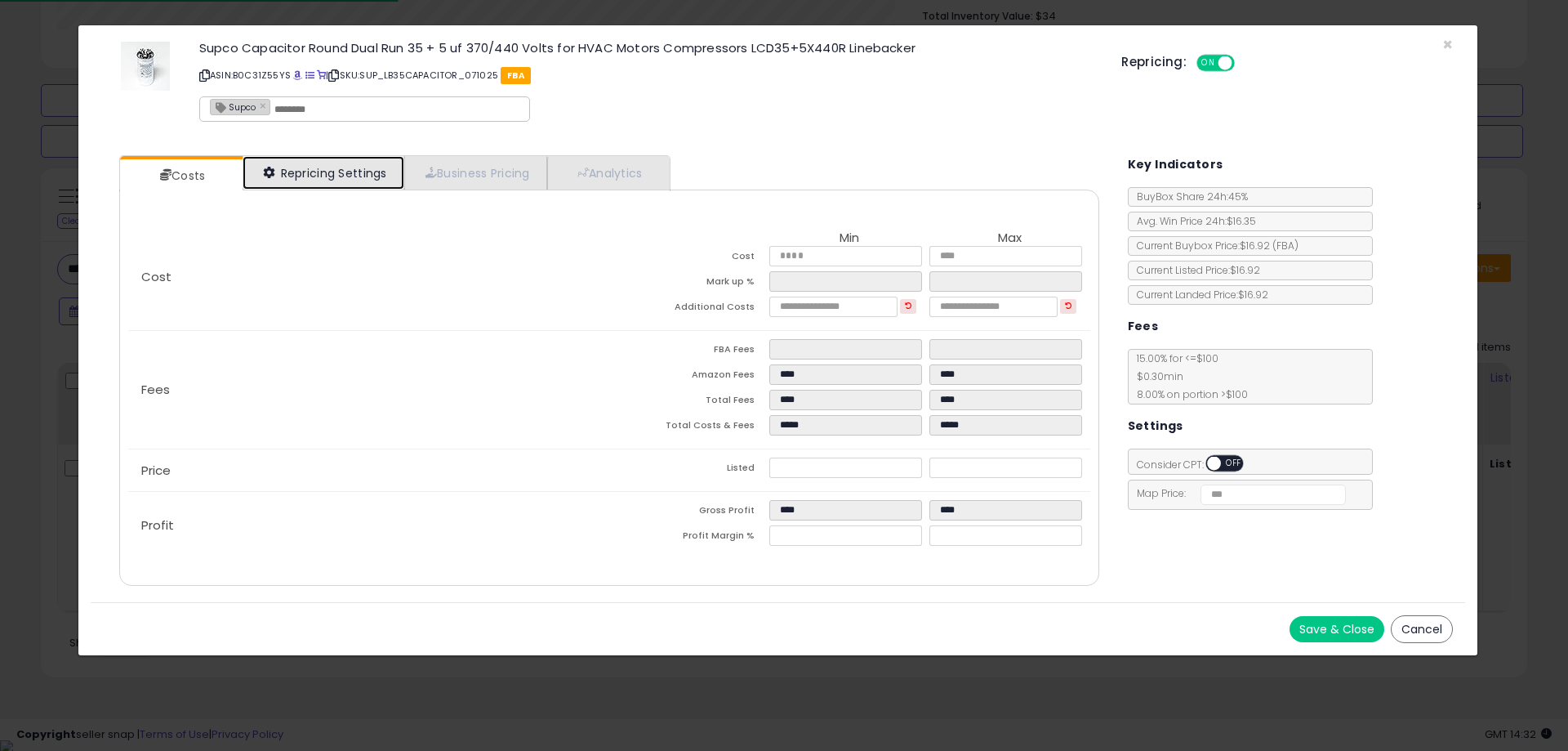 click on "Repricing Settings" at bounding box center [323, 172] 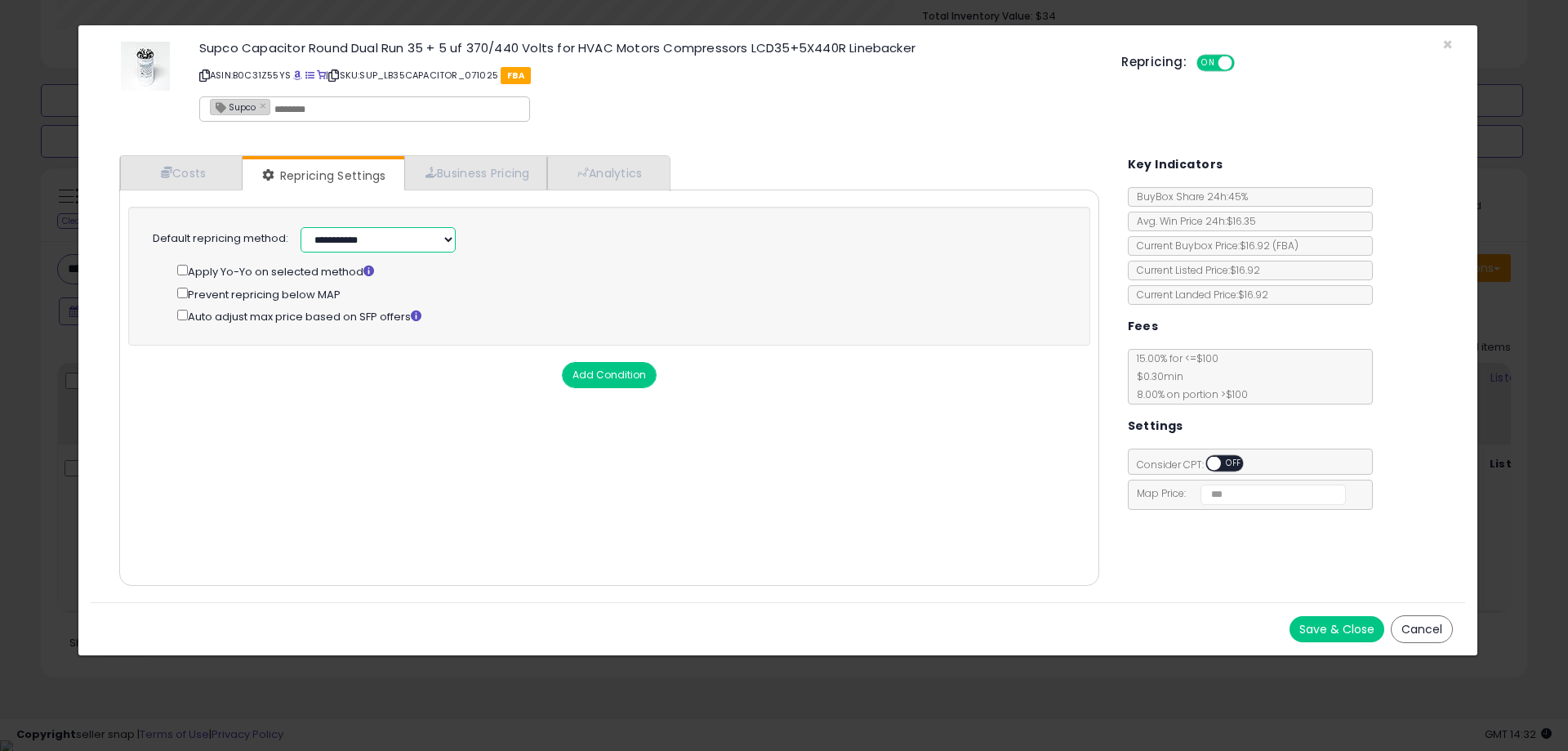 click on "**********" at bounding box center [378, 239] 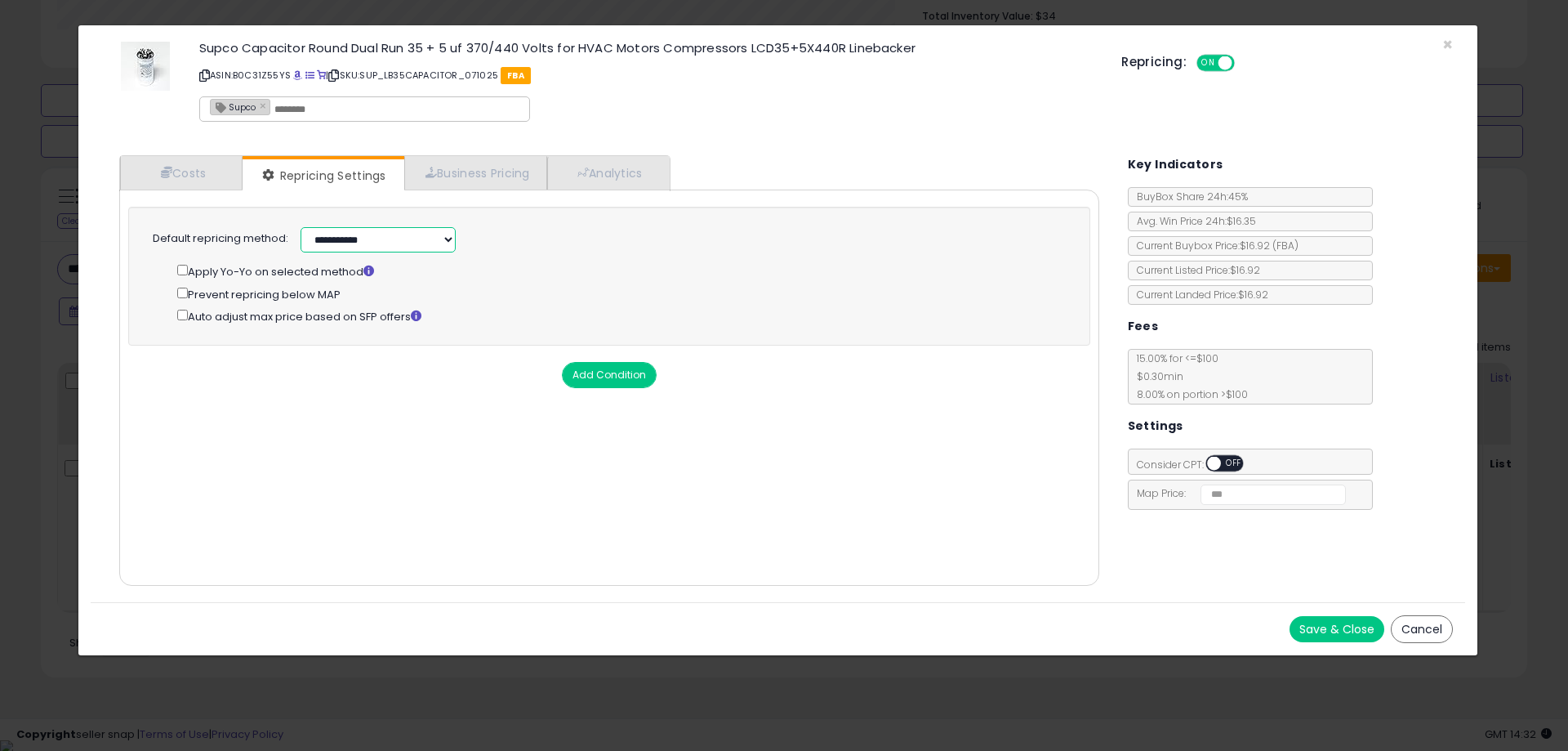 select on "*********" 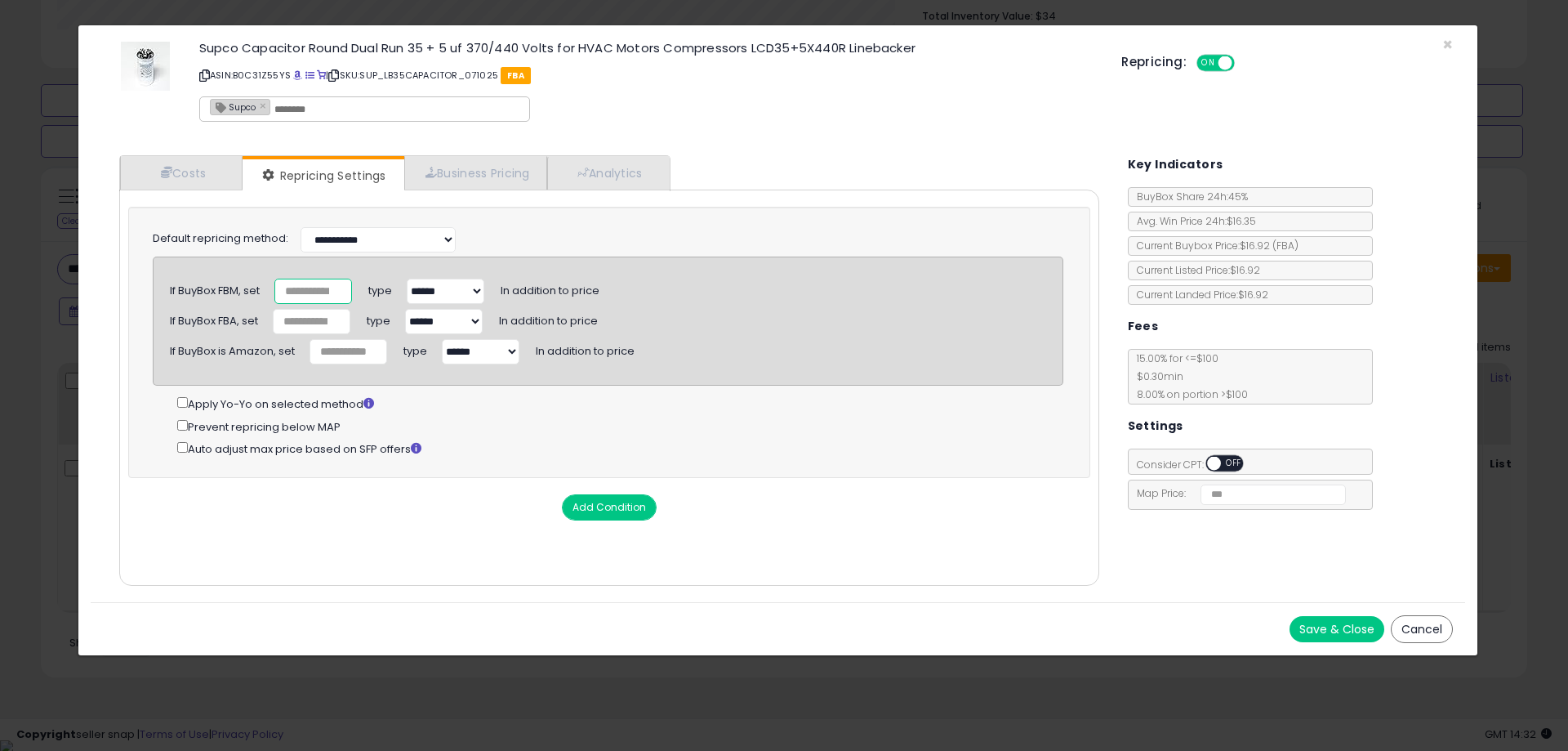 click on "*" at bounding box center (313, 291) 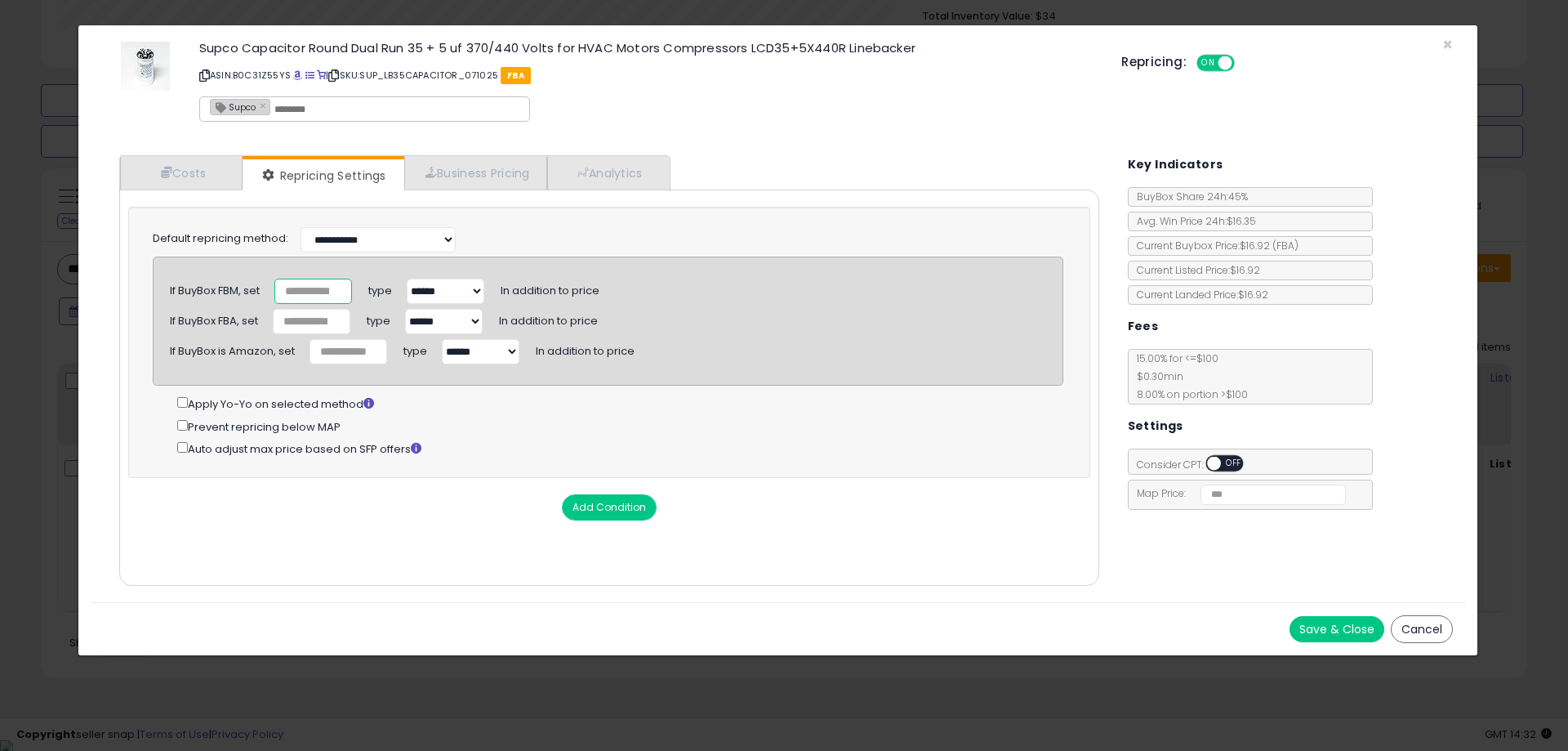 type on "**" 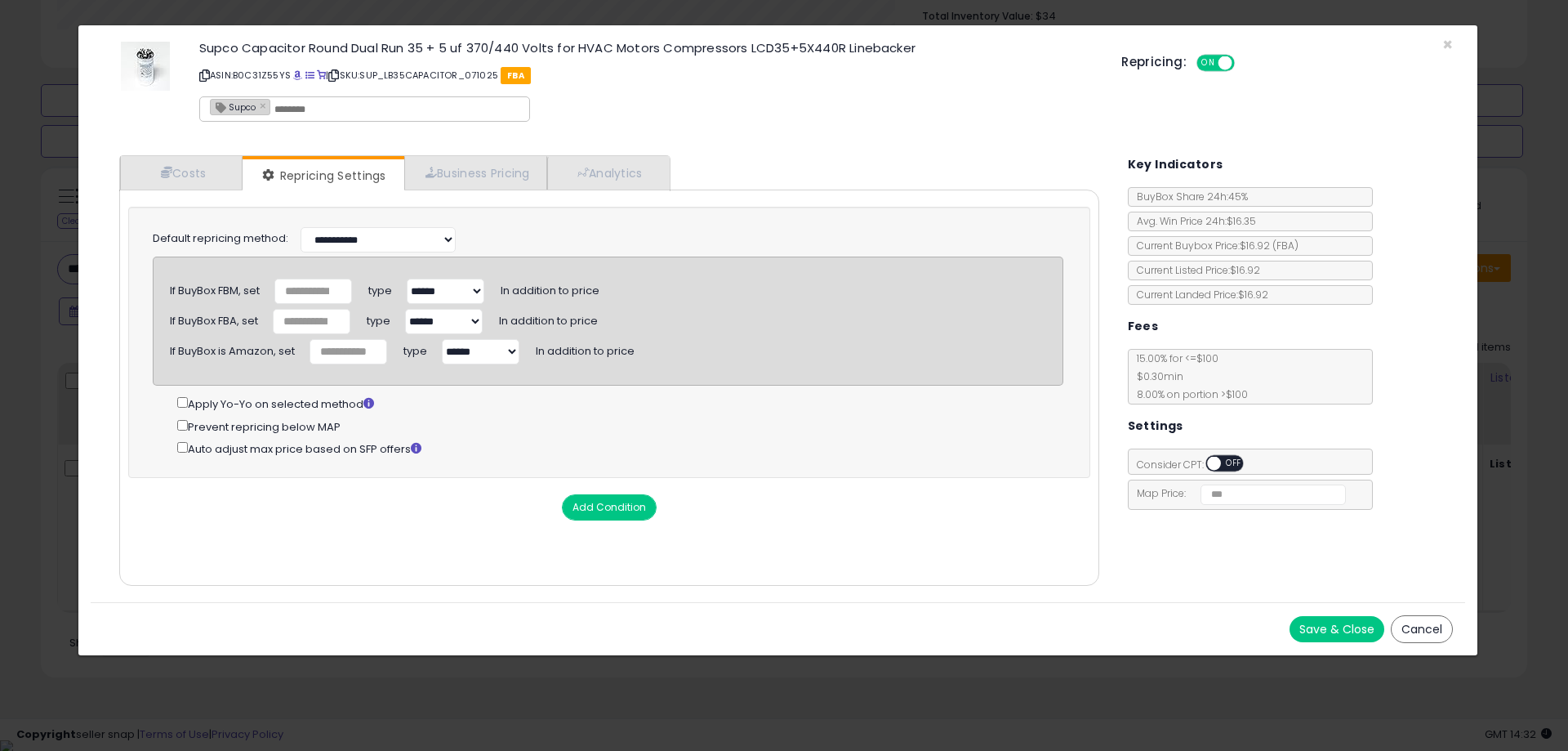 click on "******
*******" at bounding box center (445, 291) 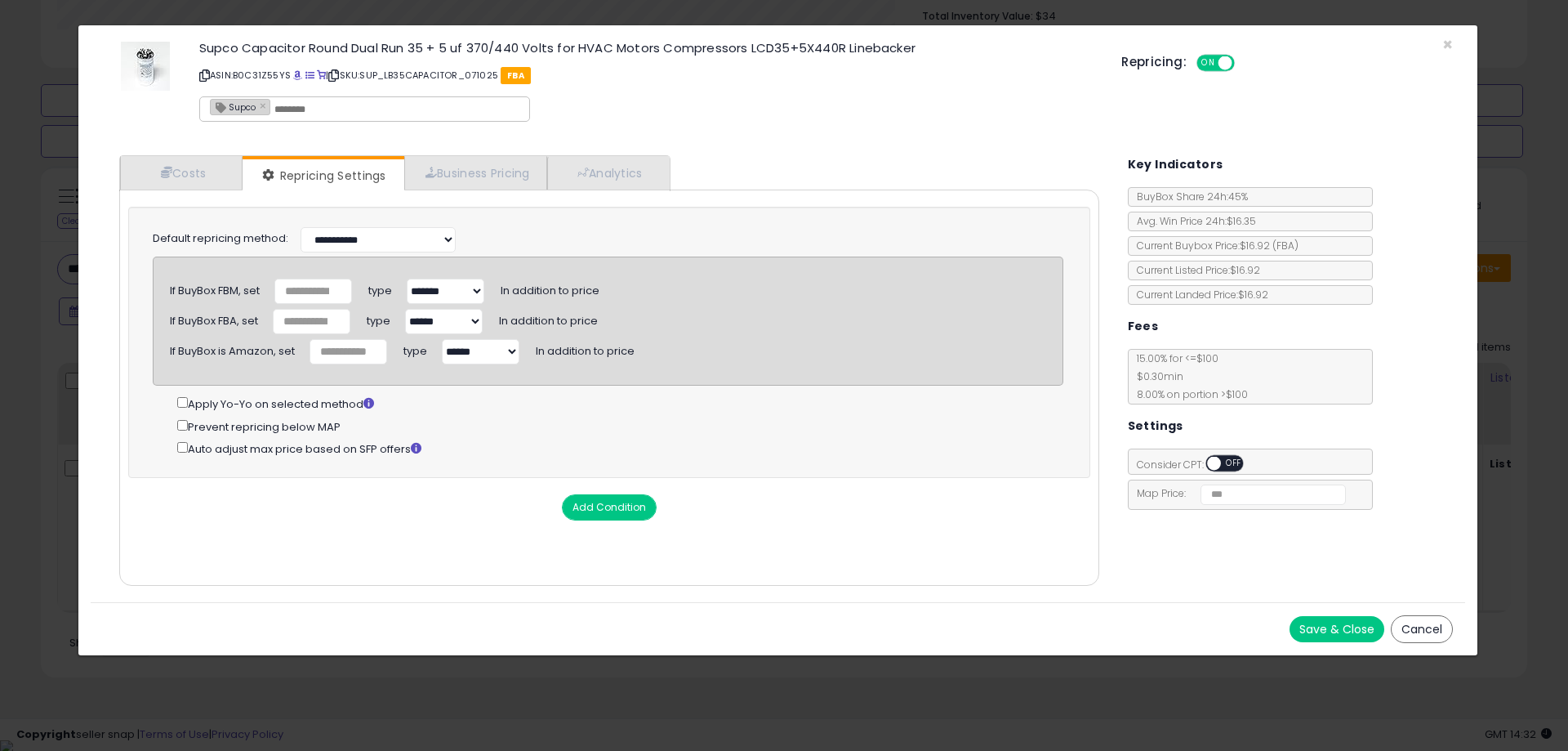 click on "******
*******" at bounding box center (445, 291) 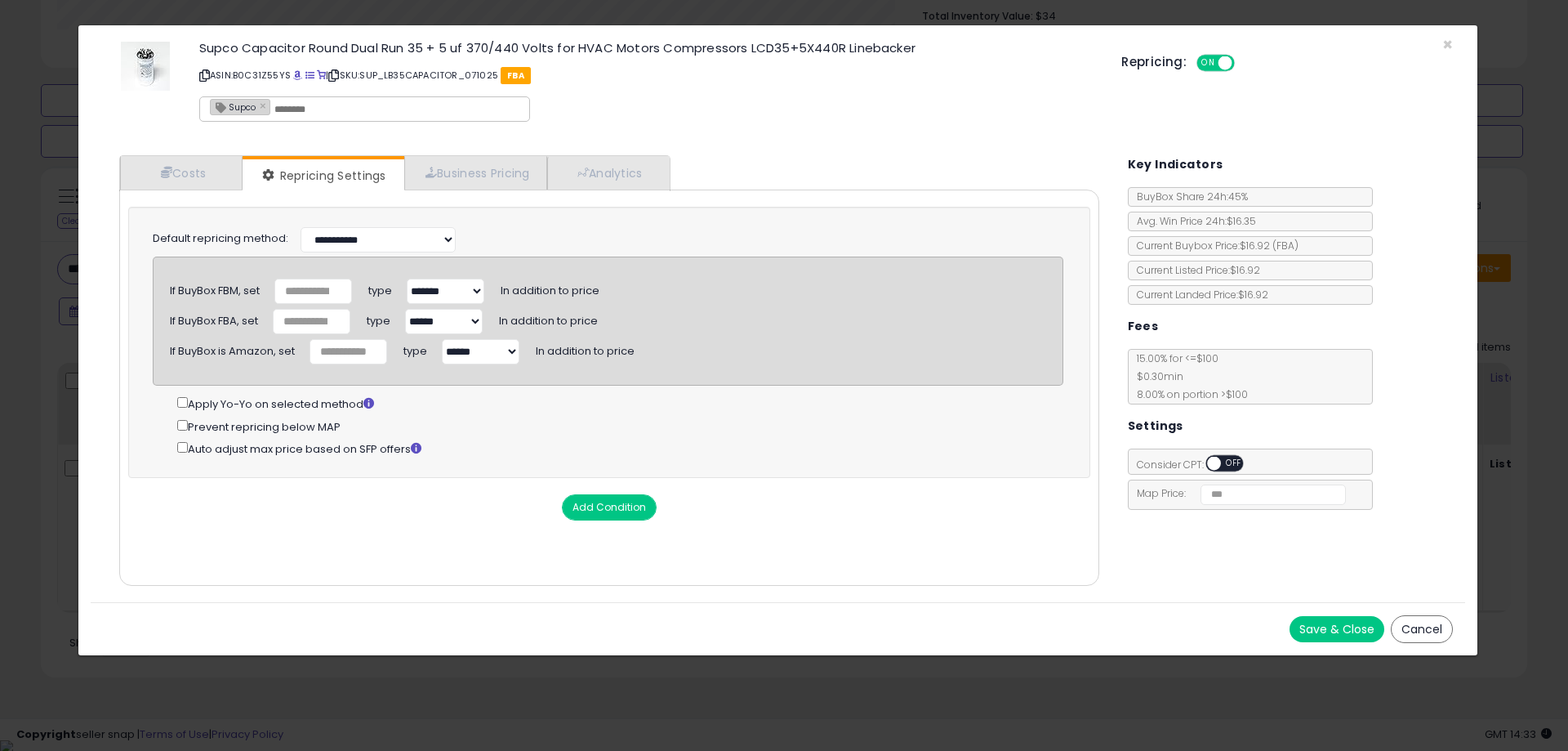 click on "Apply Yo-Yo on selected method" at bounding box center (620, 403) 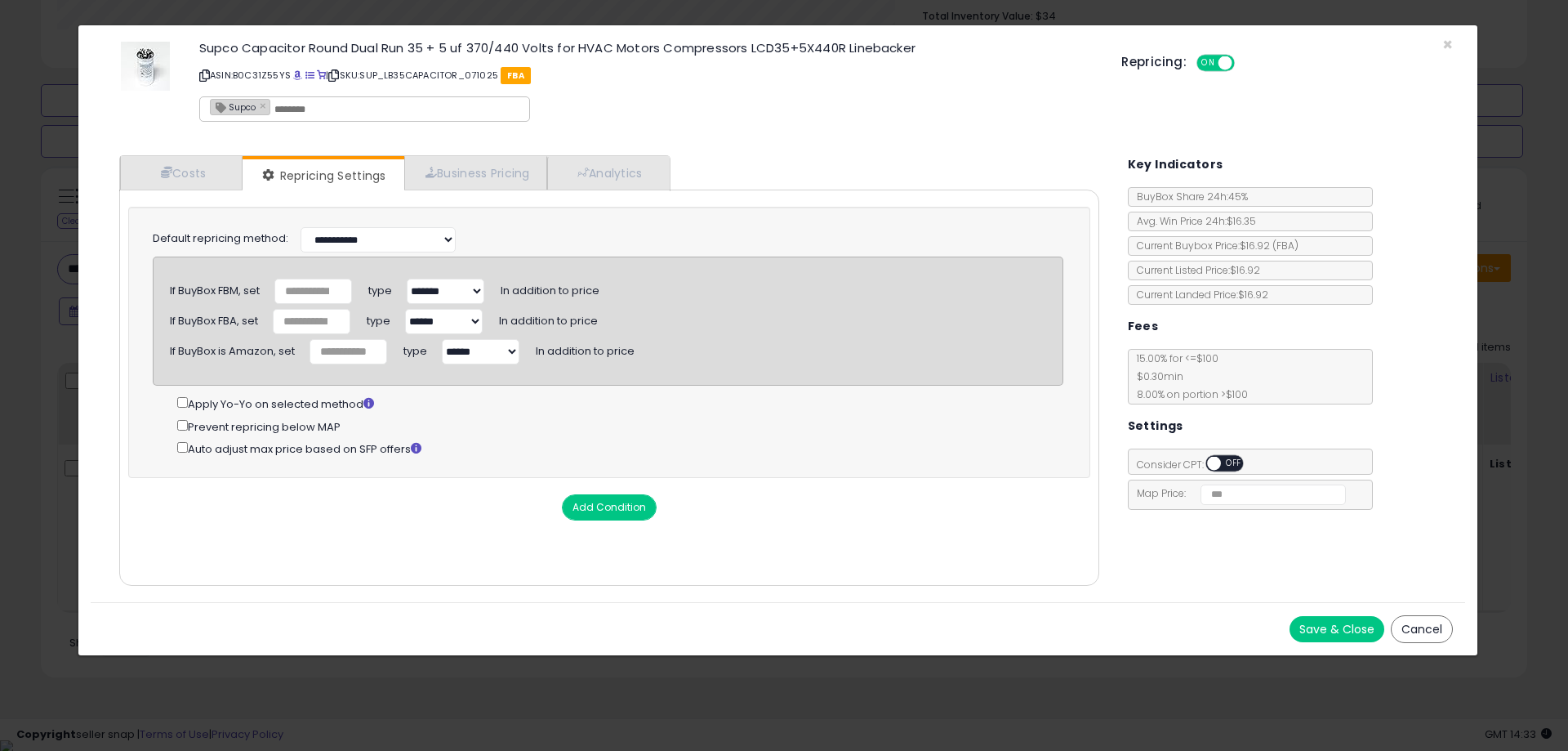 click on "Add Condition" at bounding box center (609, 507) 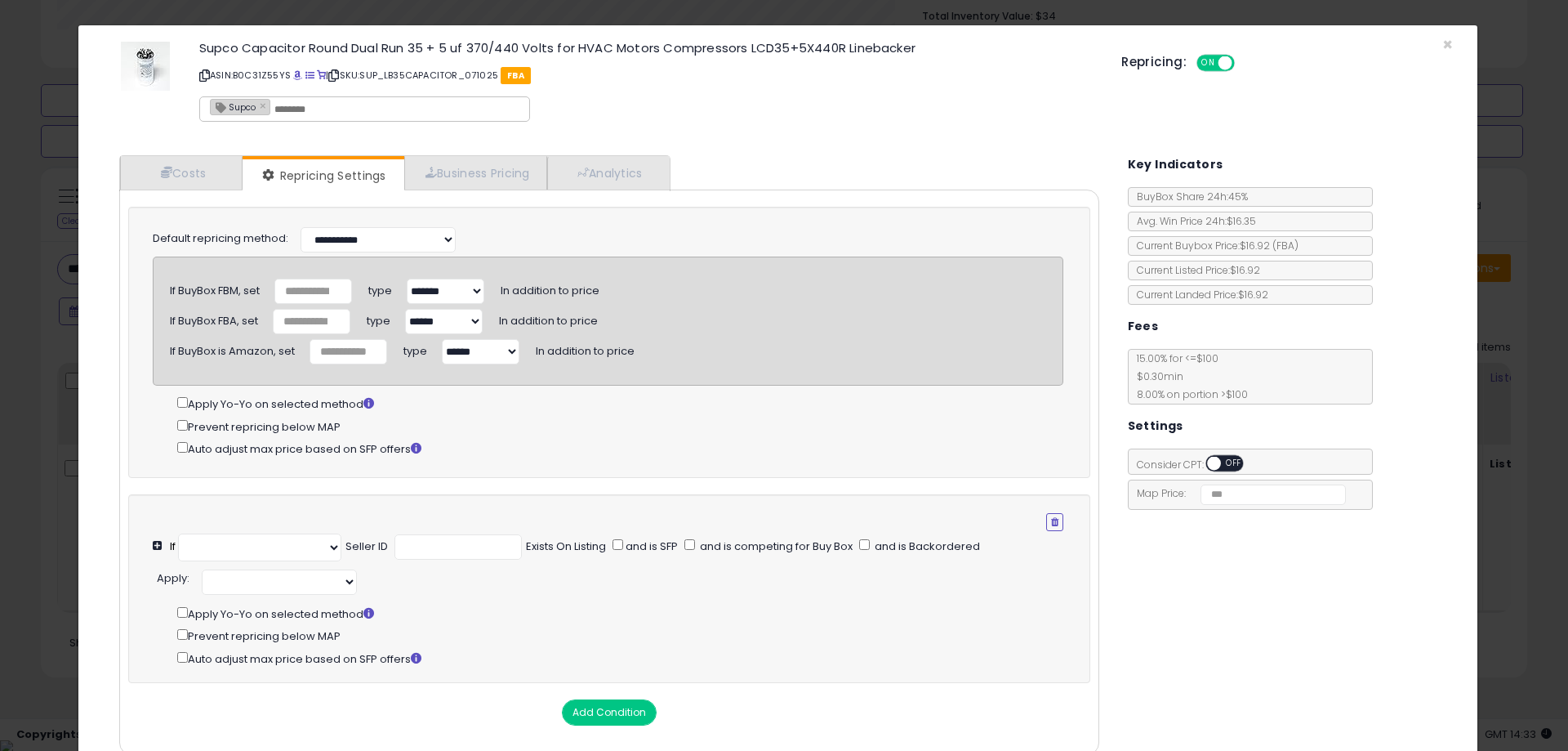 select on "**********" 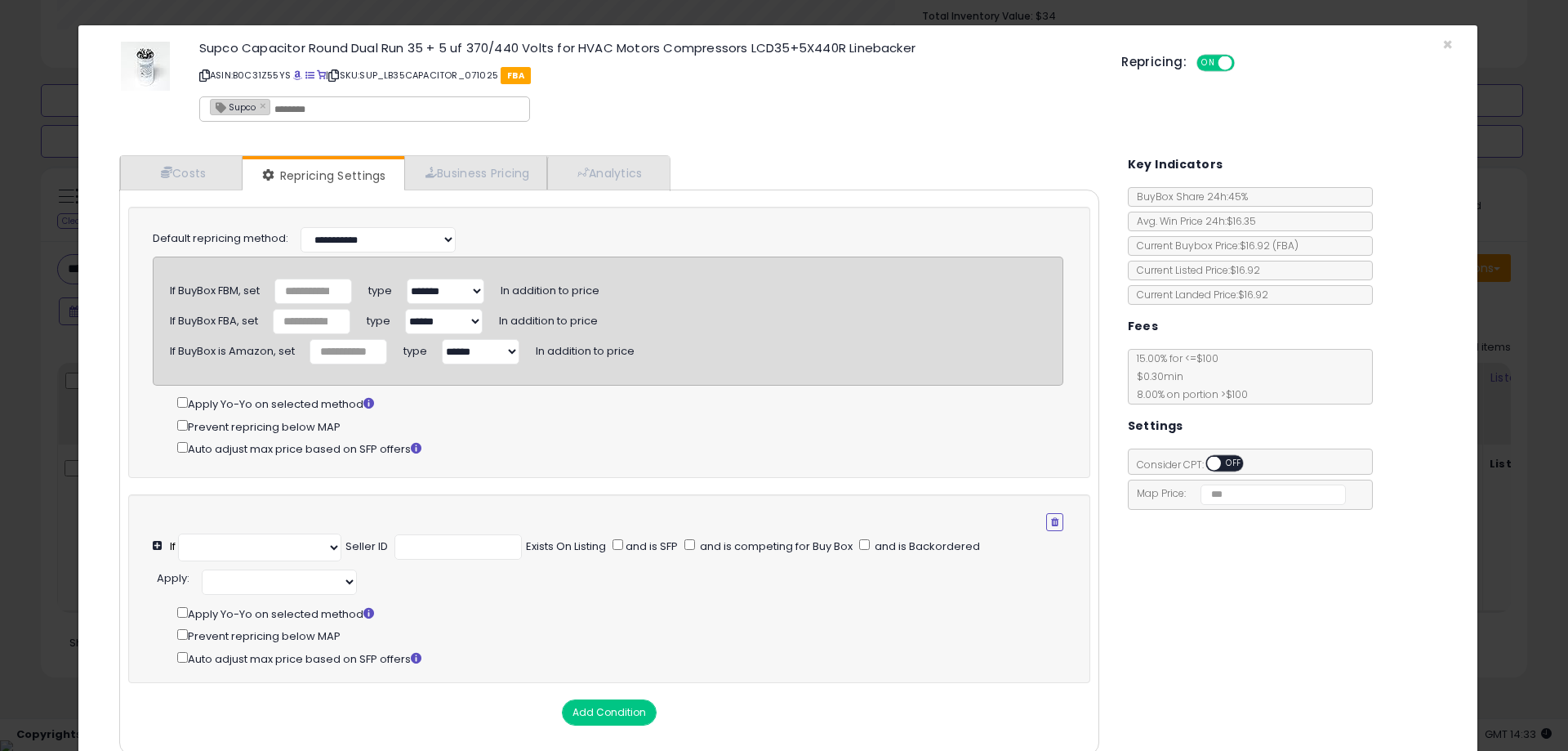 select on "*********" 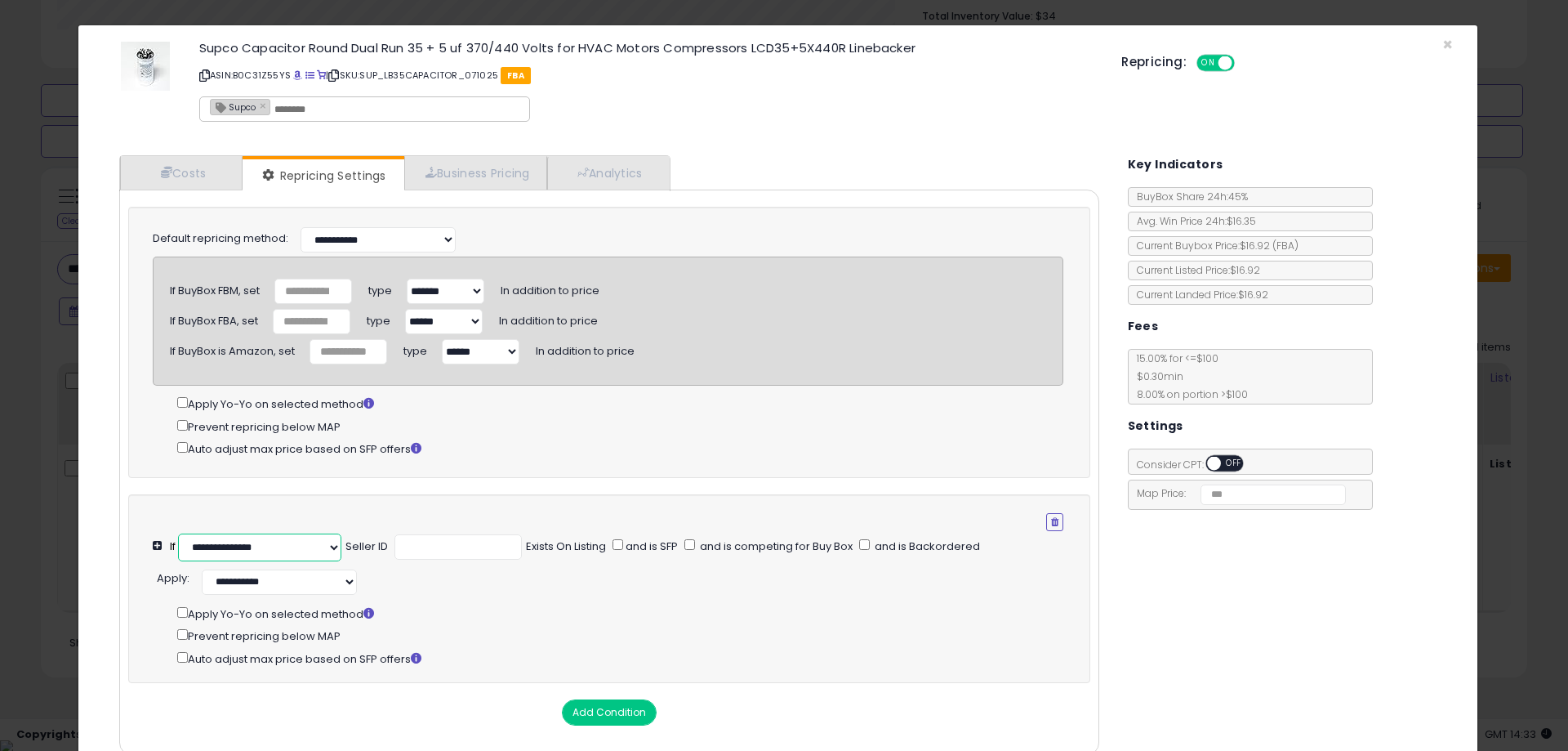 click on "**********" at bounding box center [260, 548] 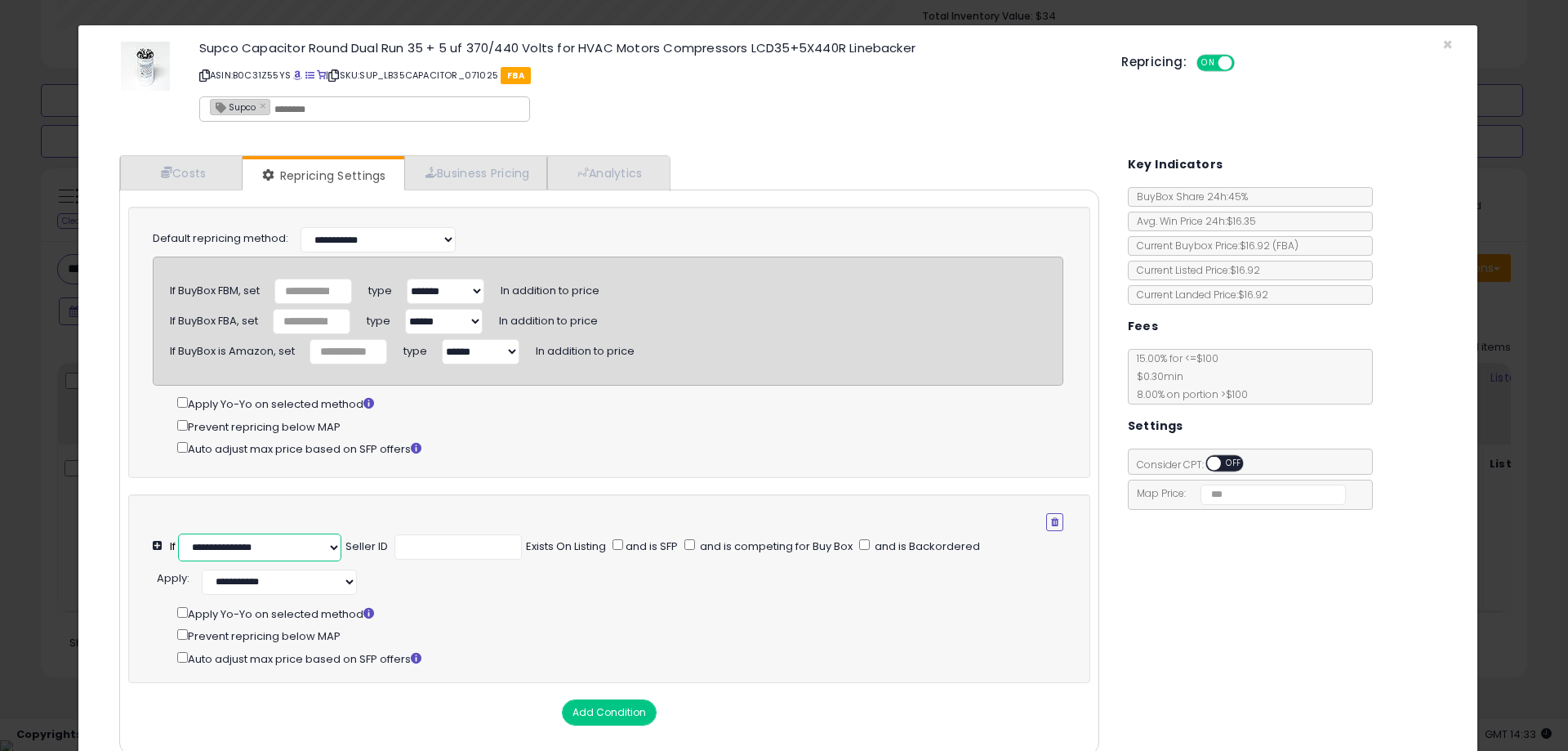 select on "**********" 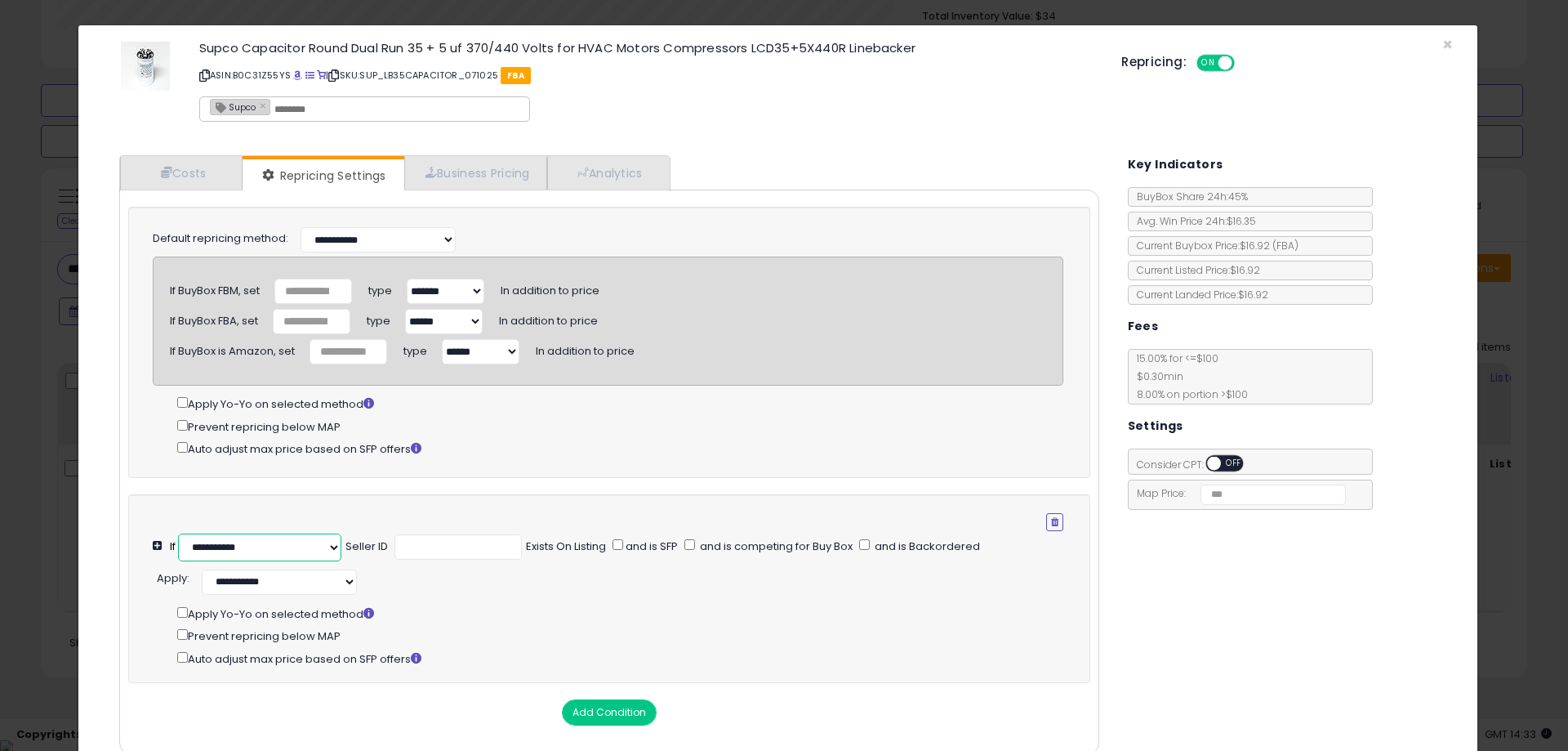 click on "**********" at bounding box center (260, 548) 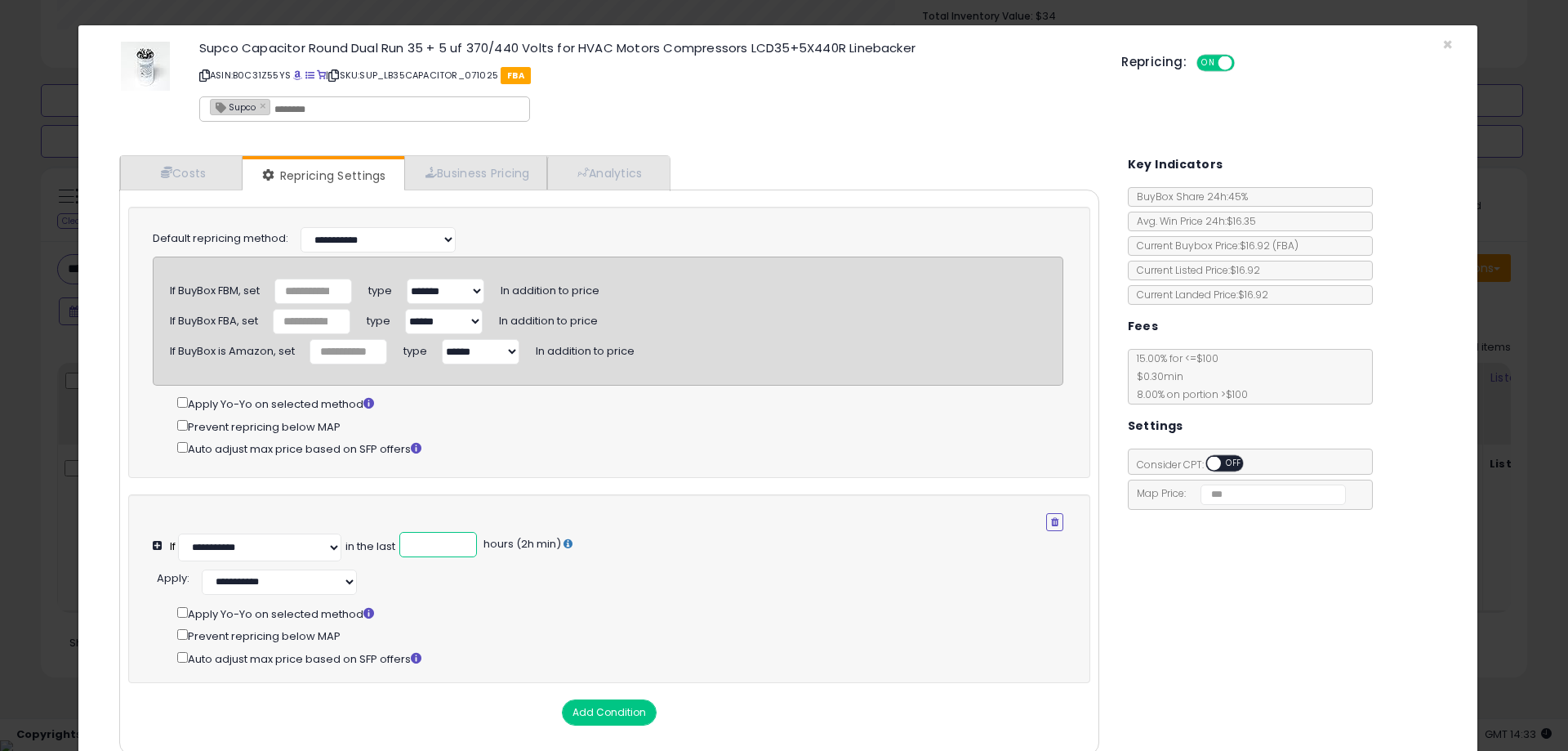 click at bounding box center [438, 544] 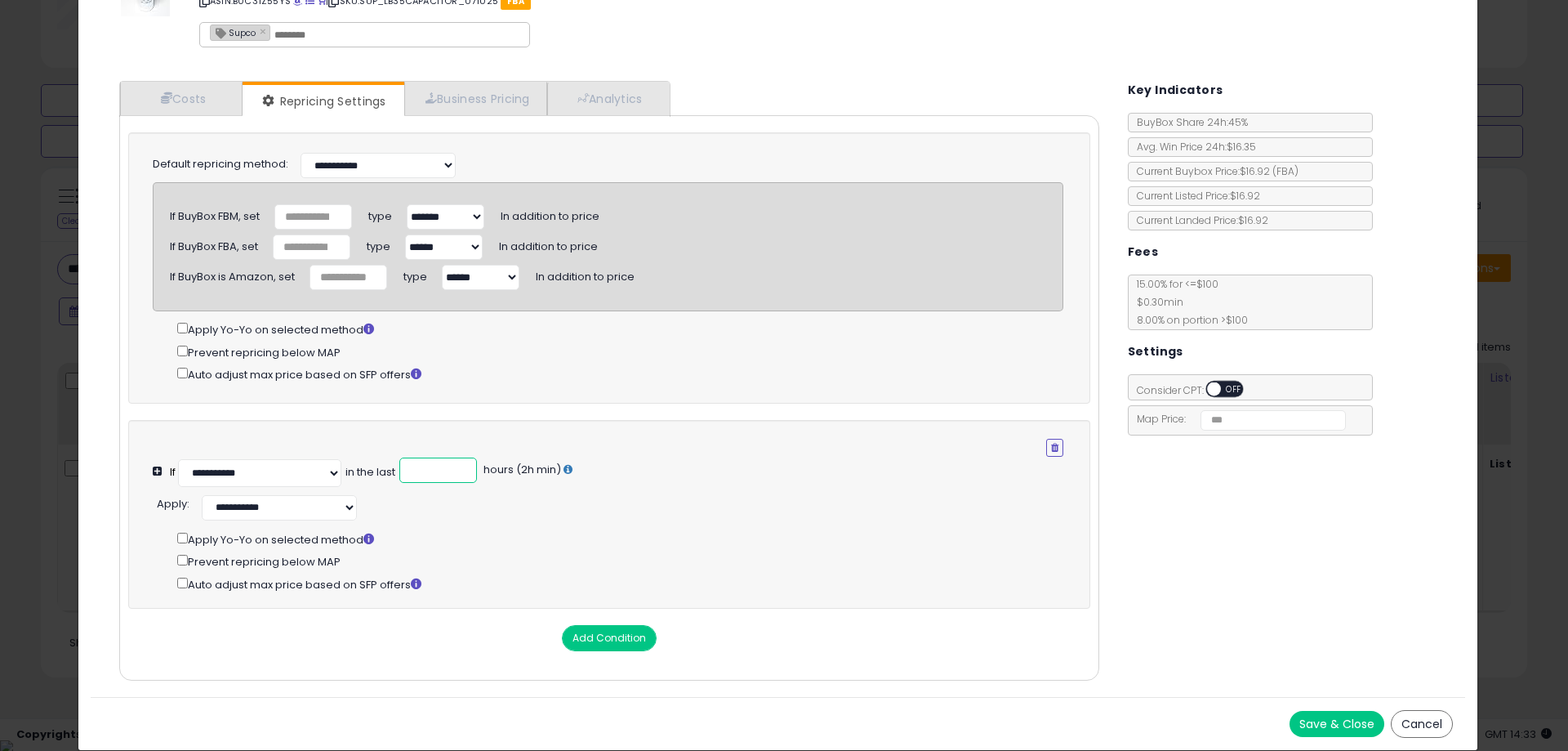 scroll, scrollTop: 83, scrollLeft: 0, axis: vertical 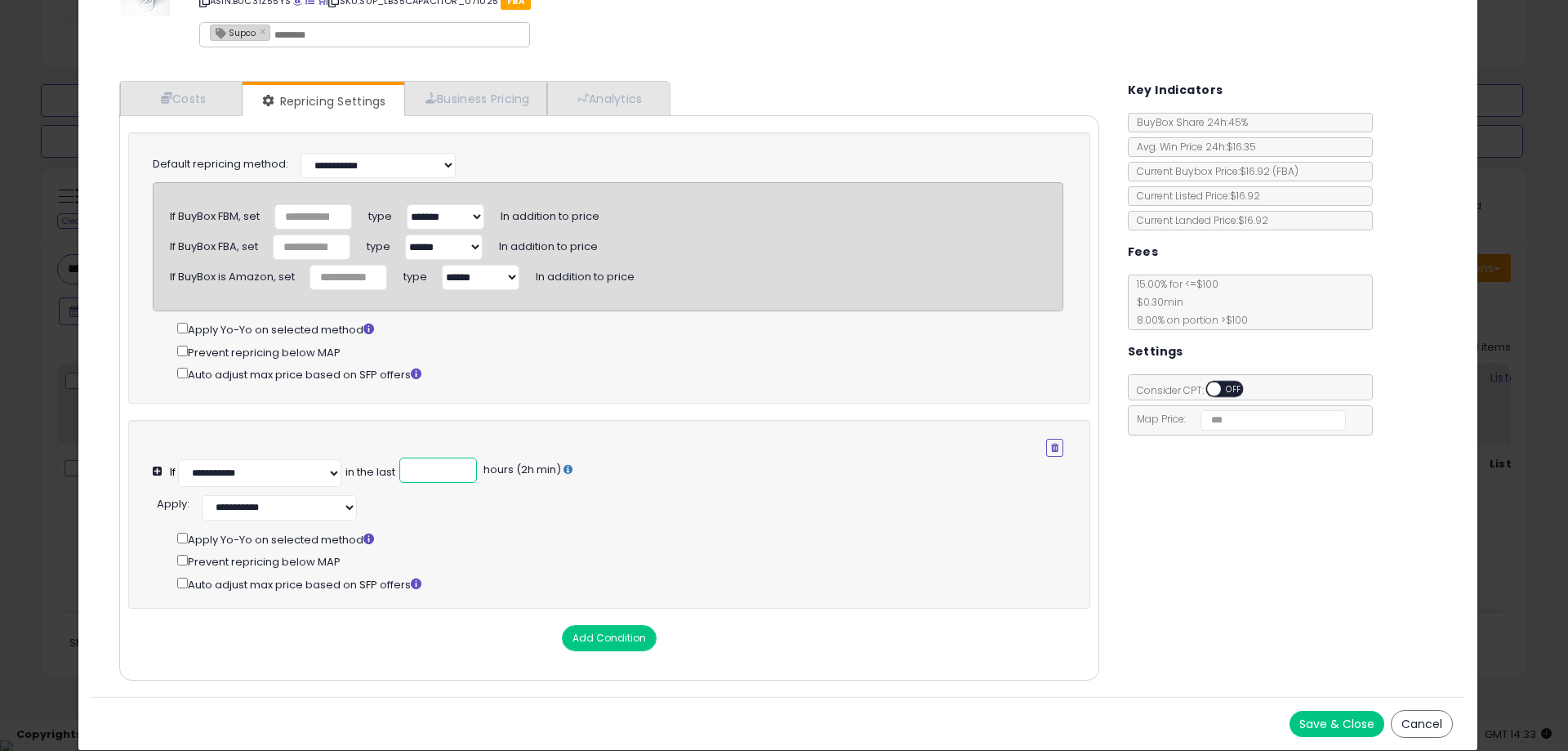 type on "*" 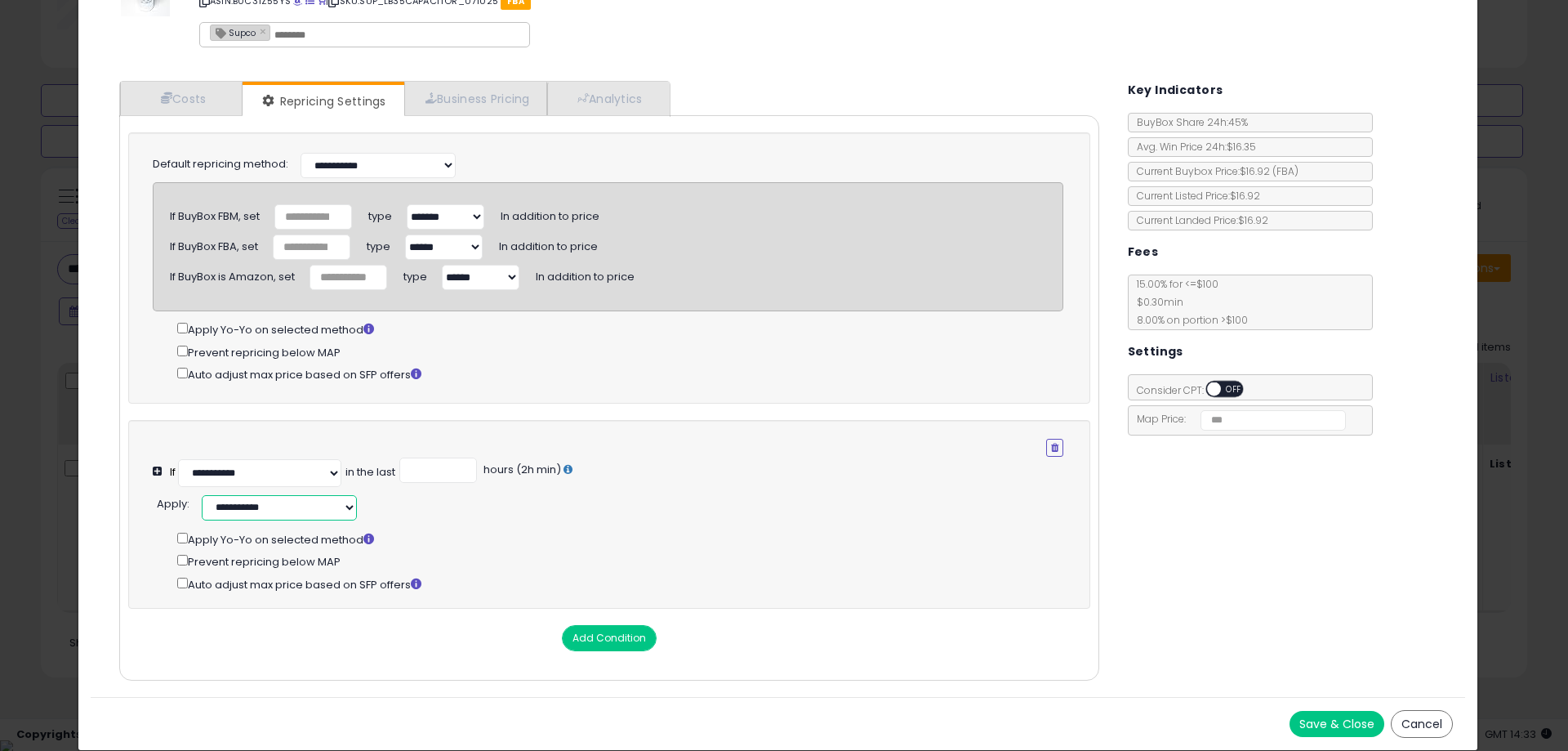 click on "**********" at bounding box center (279, 507) 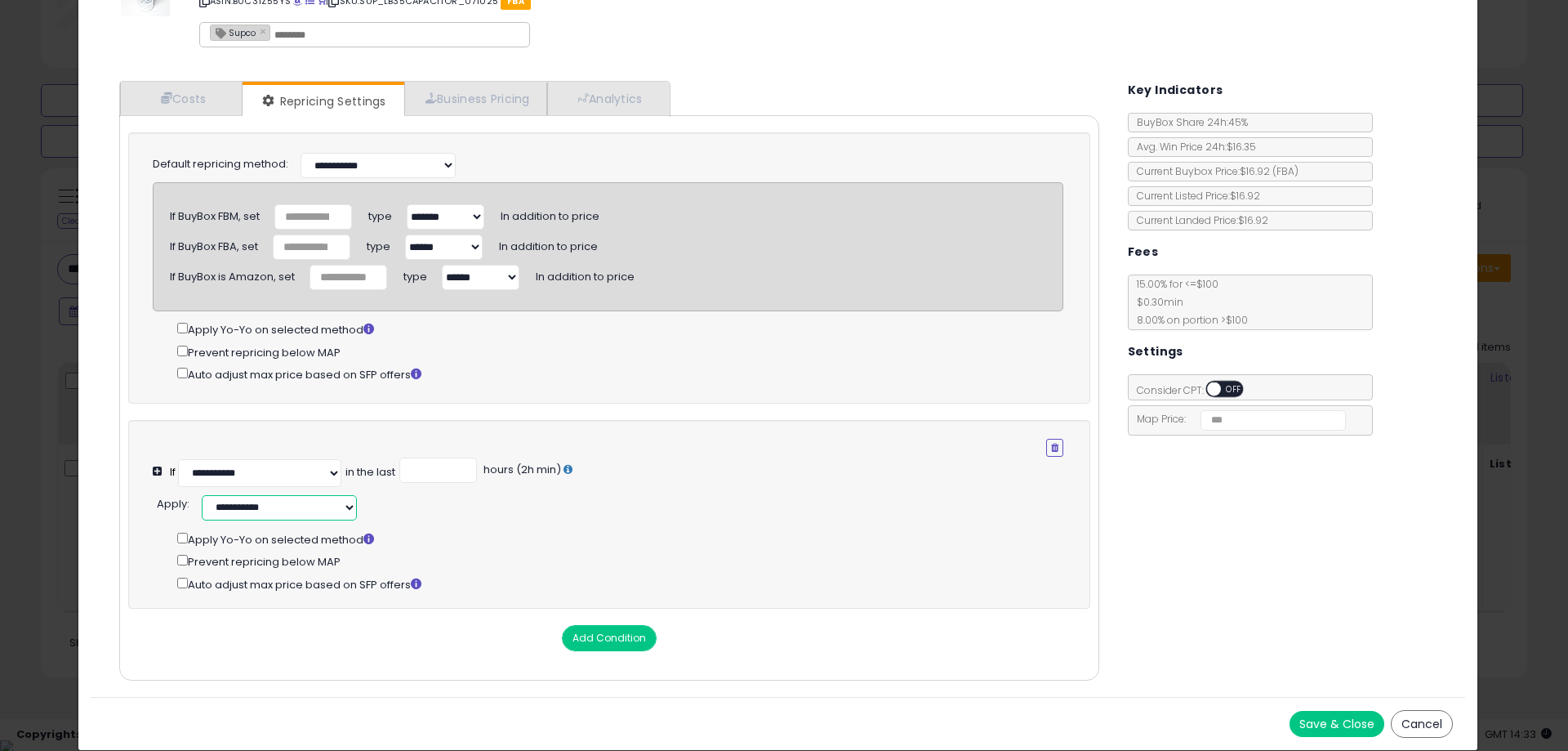select on "*********" 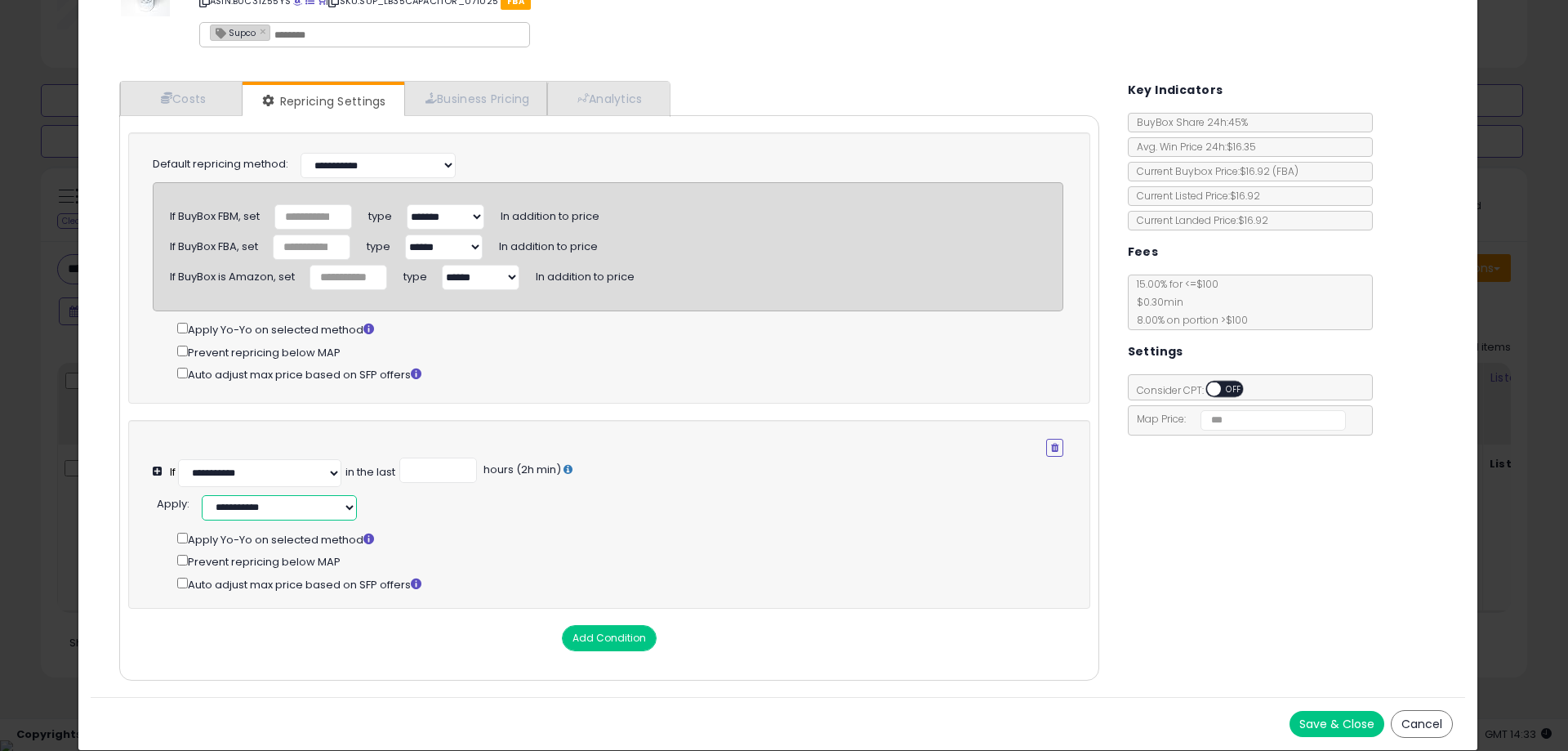 click on "**********" at bounding box center (279, 507) 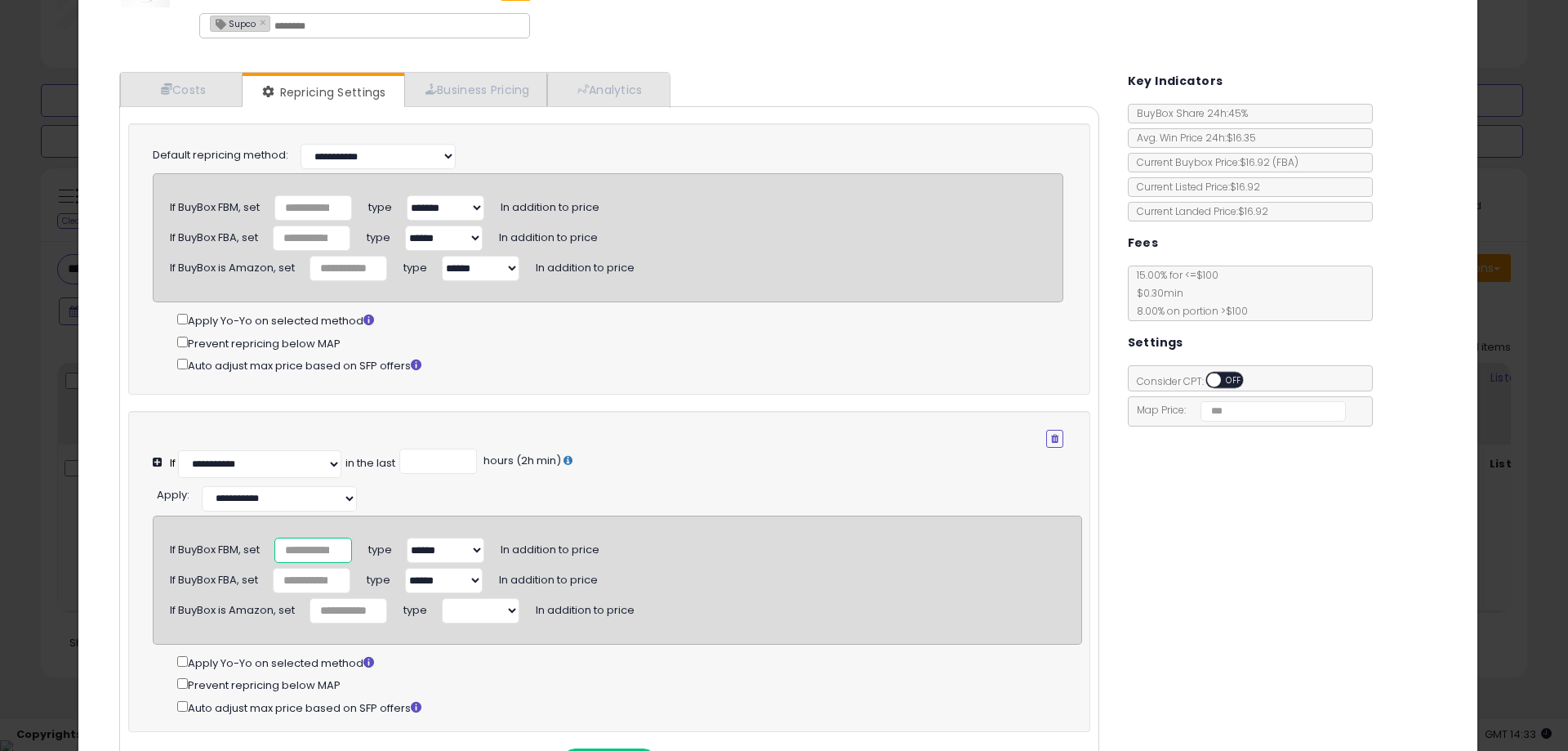 click on "*" at bounding box center (313, 550) 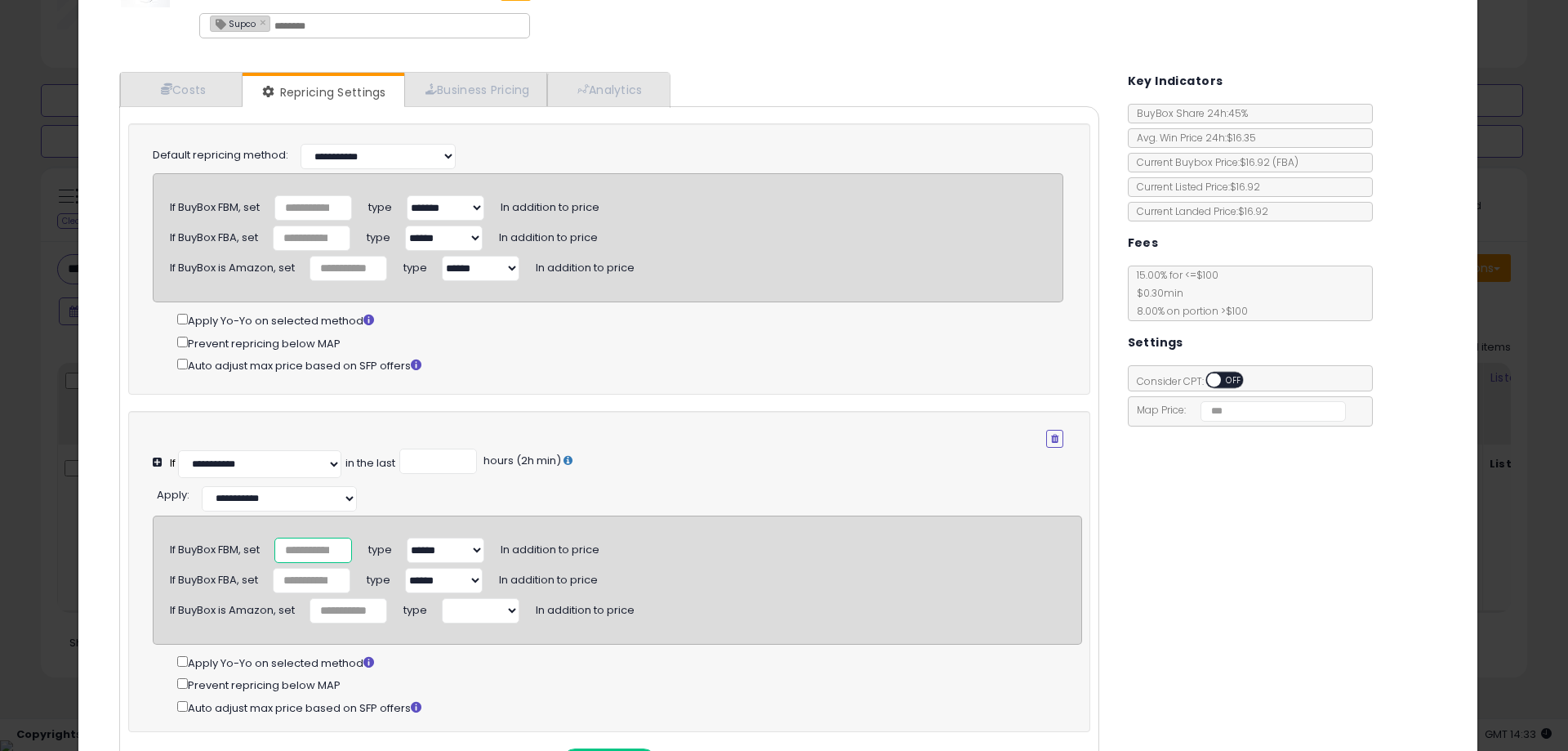 drag, startPoint x: 310, startPoint y: 544, endPoint x: 199, endPoint y: 545, distance: 111.0045 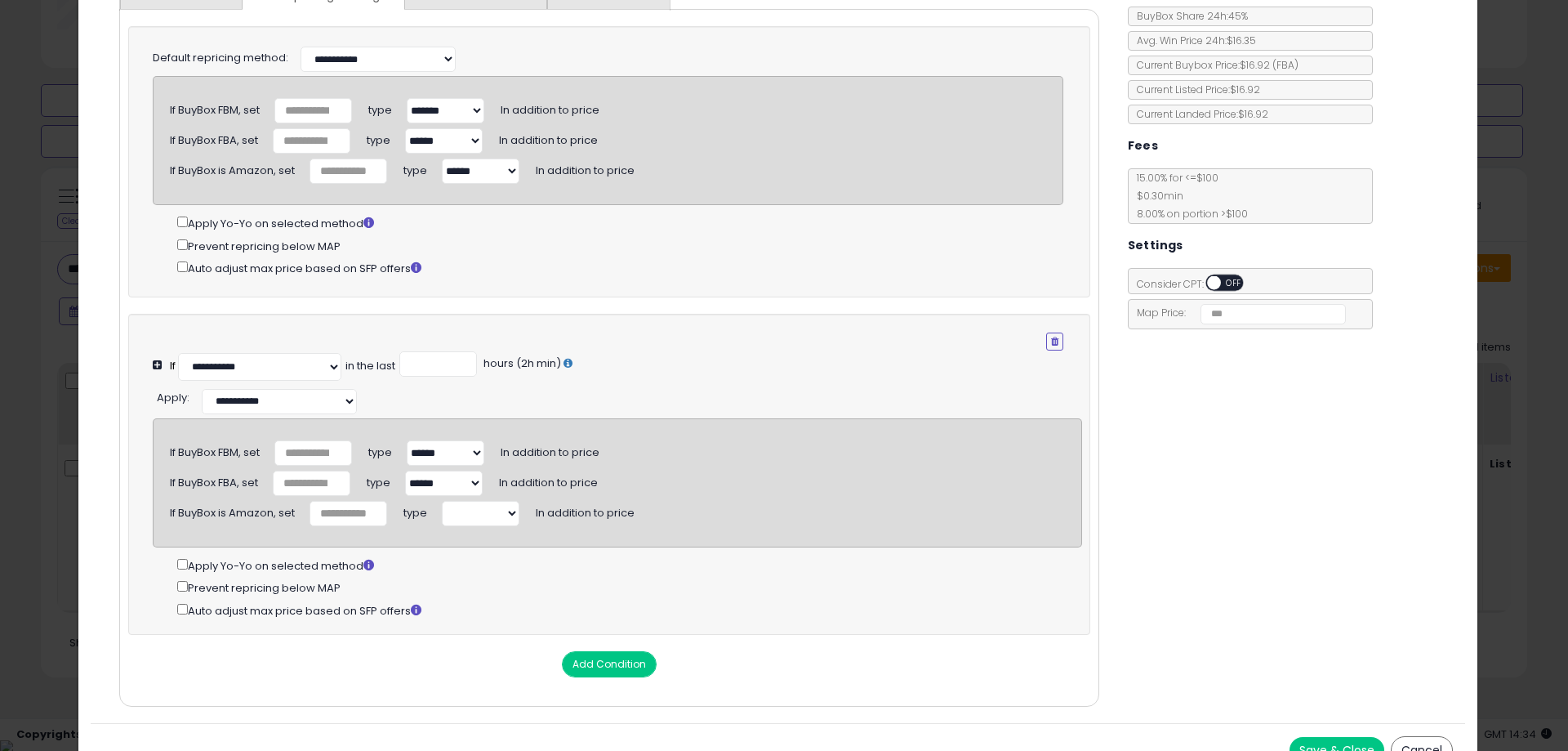 scroll, scrollTop: 213, scrollLeft: 0, axis: vertical 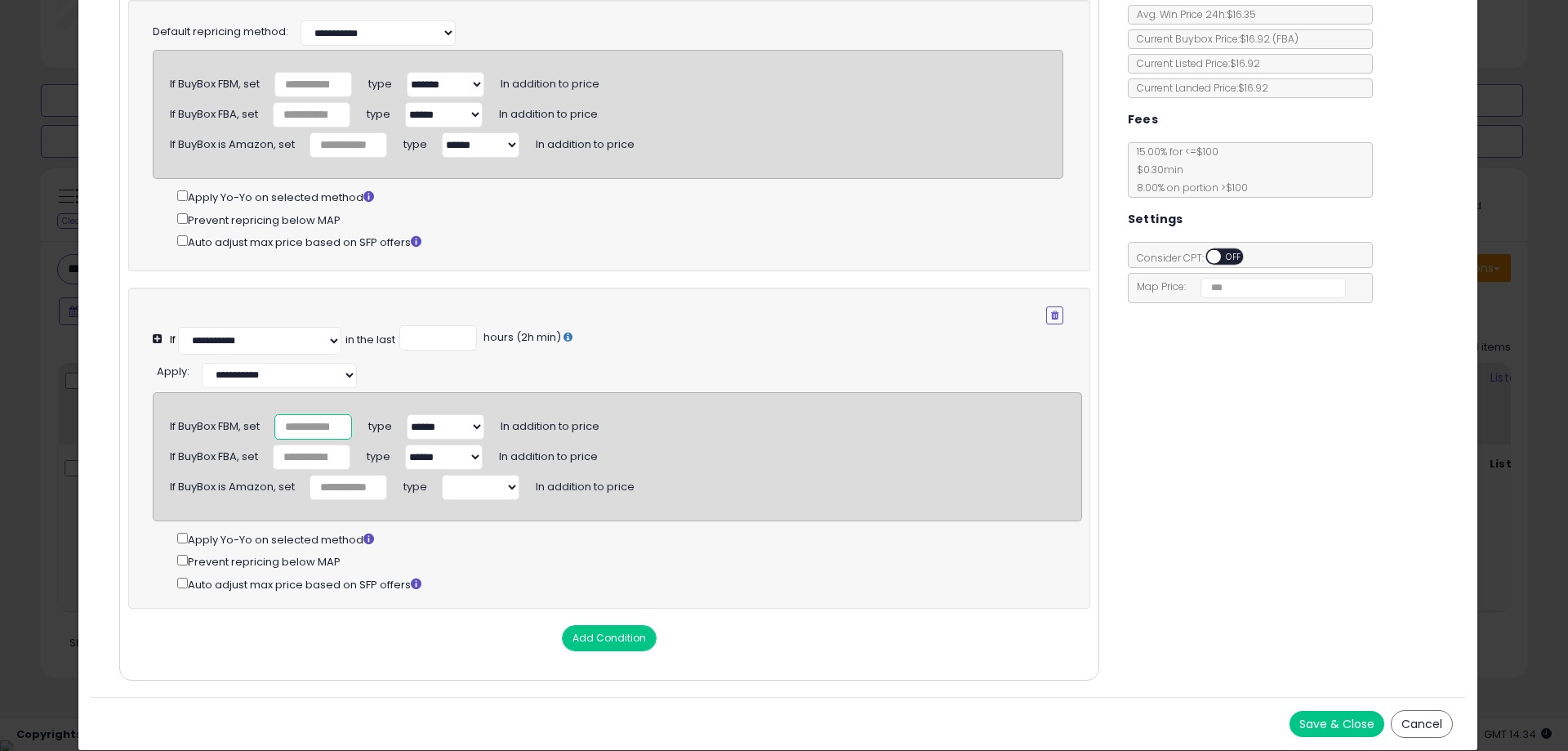 drag, startPoint x: 296, startPoint y: 420, endPoint x: 237, endPoint y: 420, distance: 59 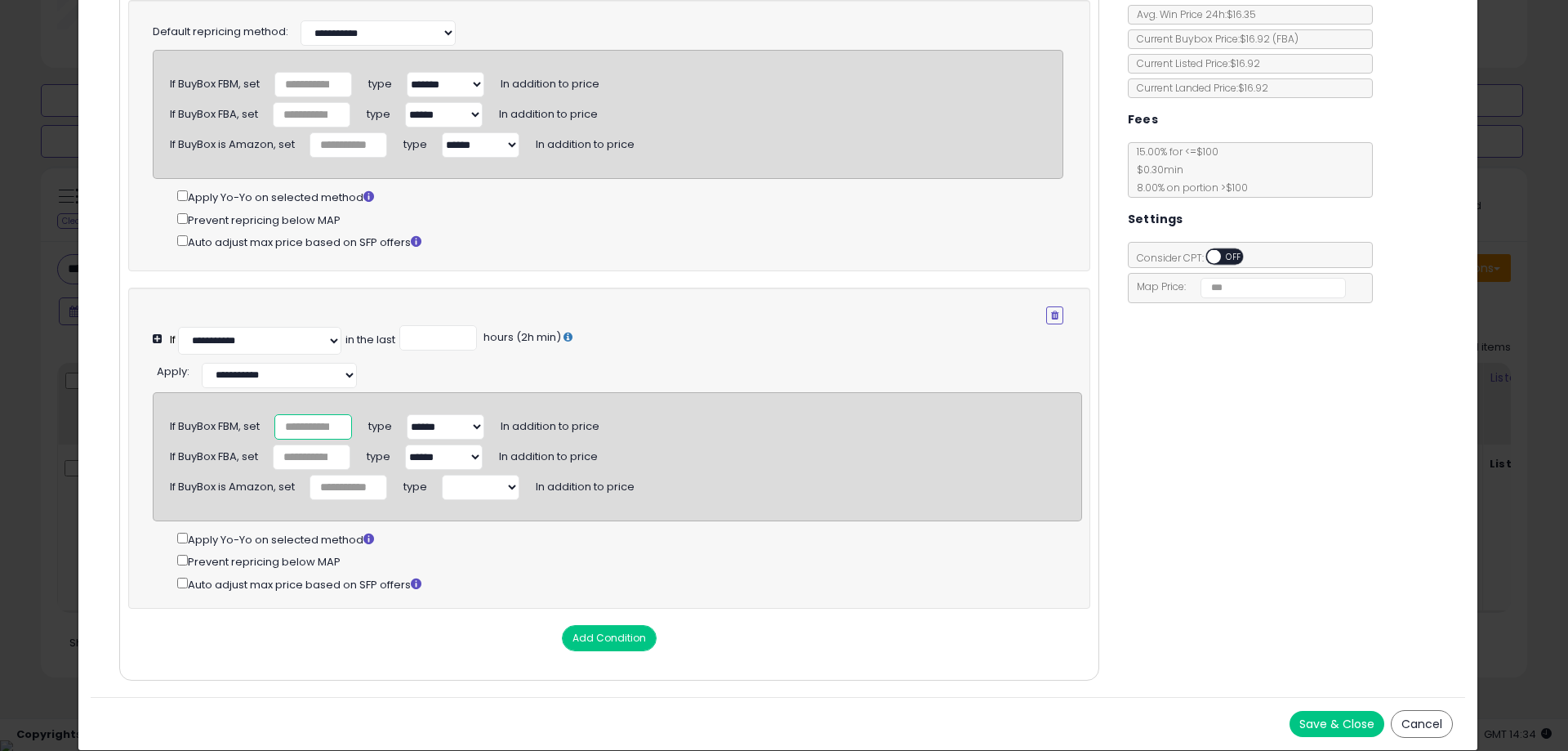 type on "*" 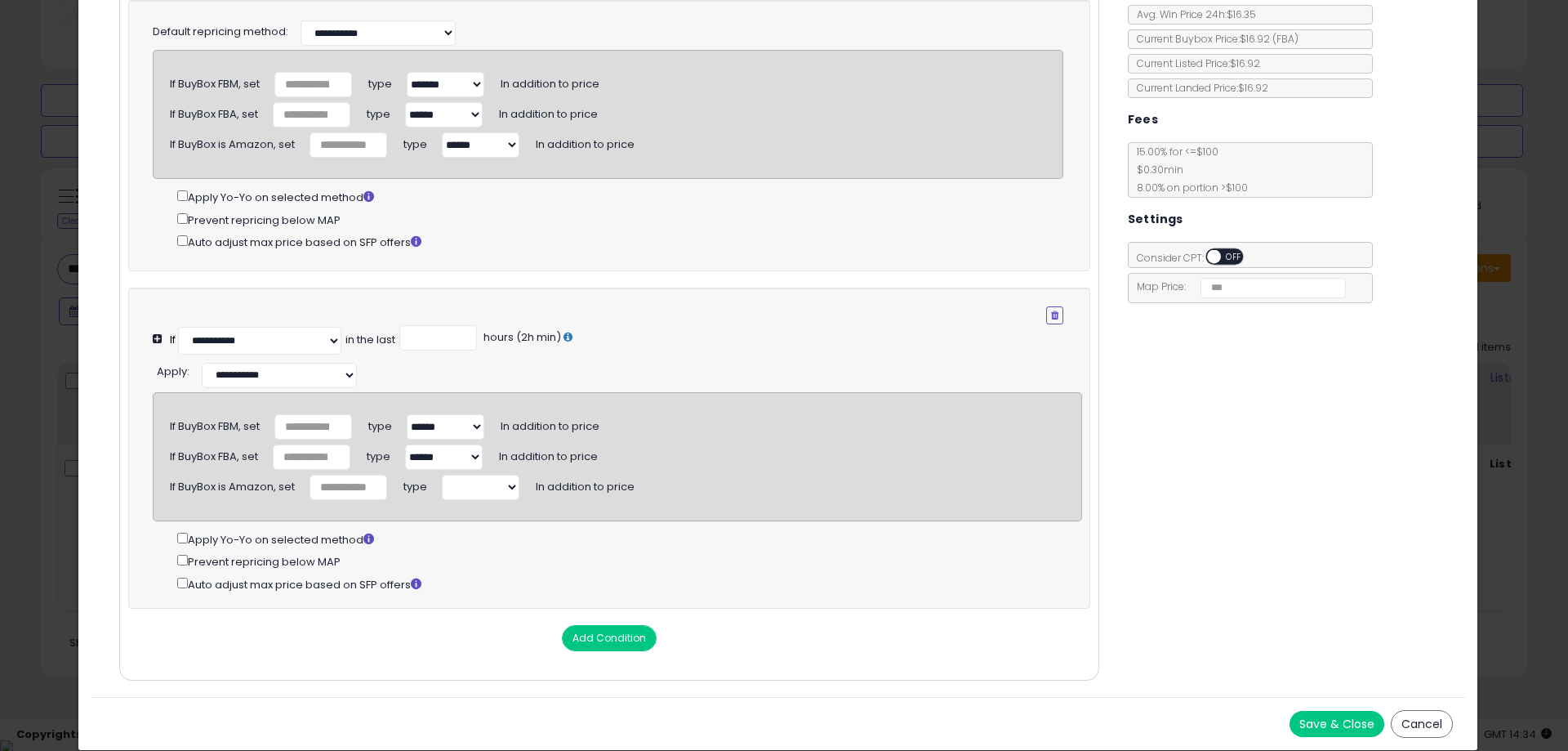 click on "Add Condition" at bounding box center [609, 638] 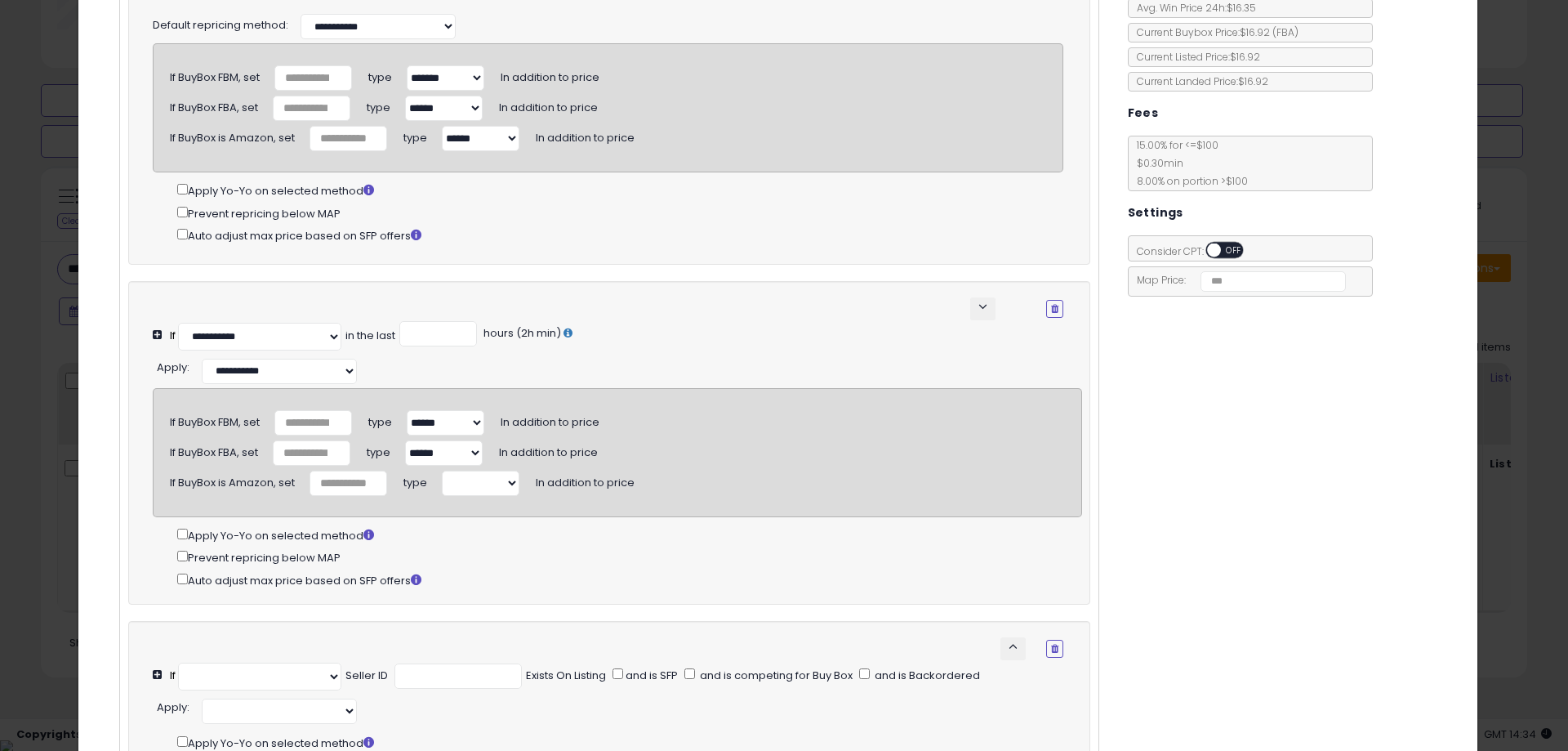 select on "**********" 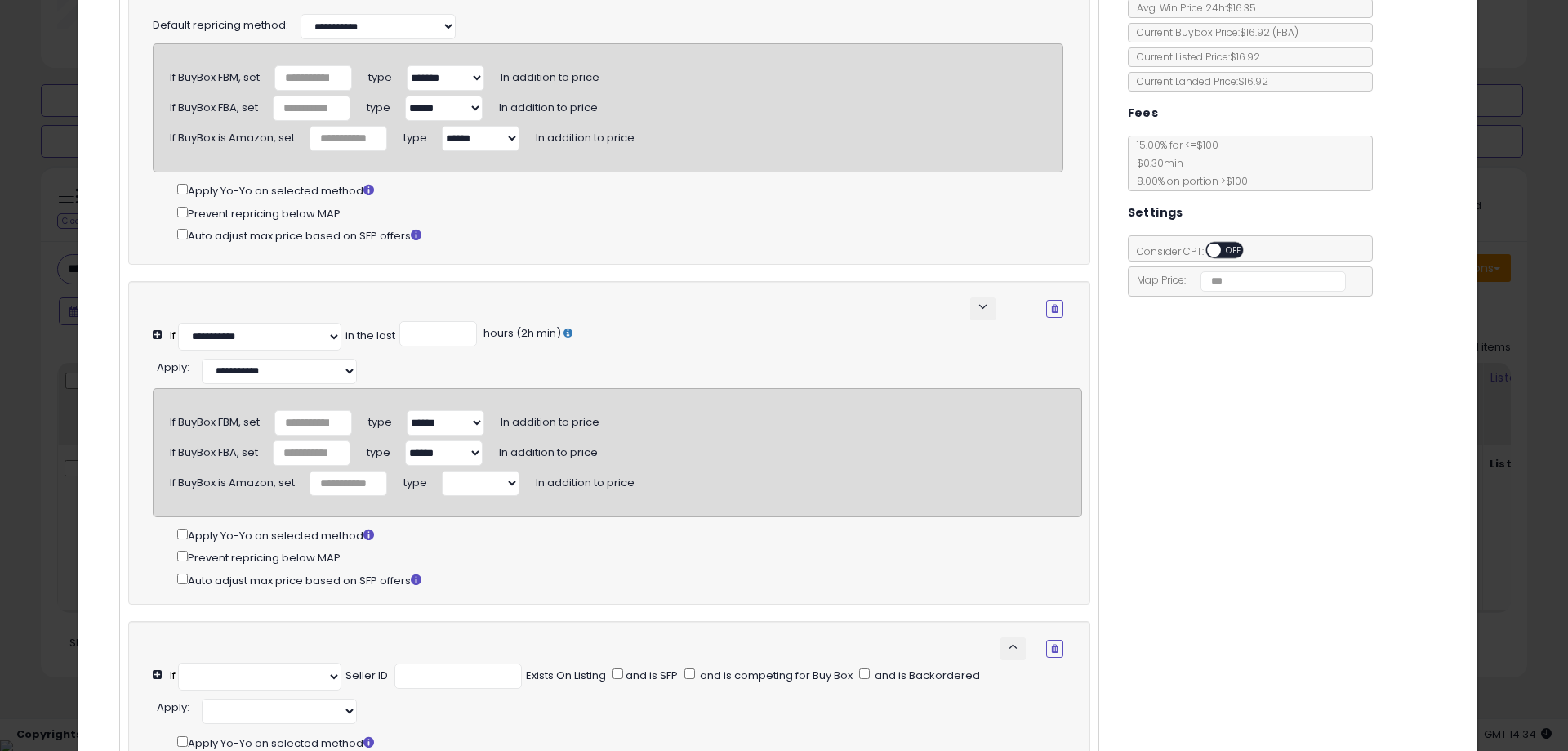select on "*********" 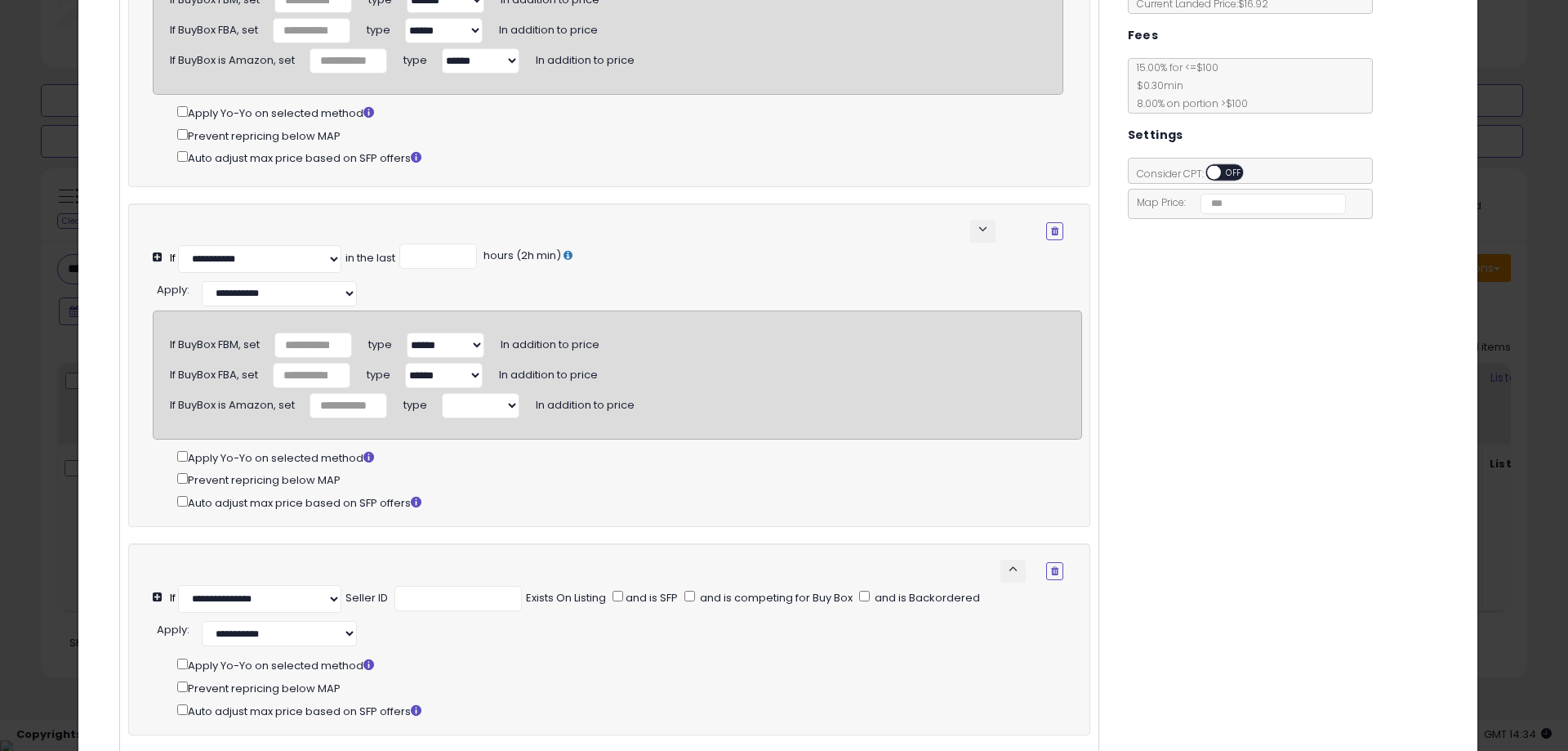 scroll, scrollTop: 436, scrollLeft: 0, axis: vertical 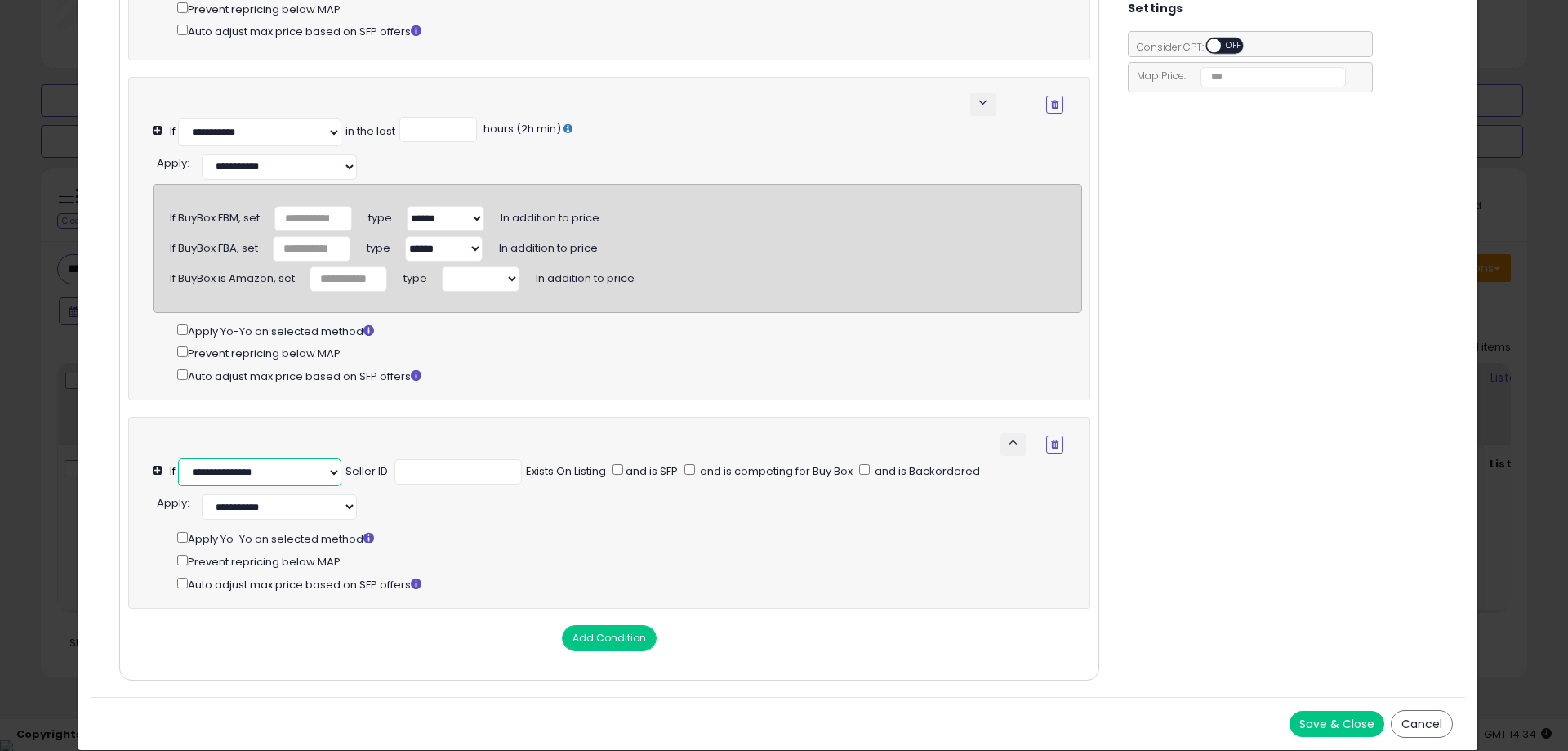 click on "**********" at bounding box center (260, 472) 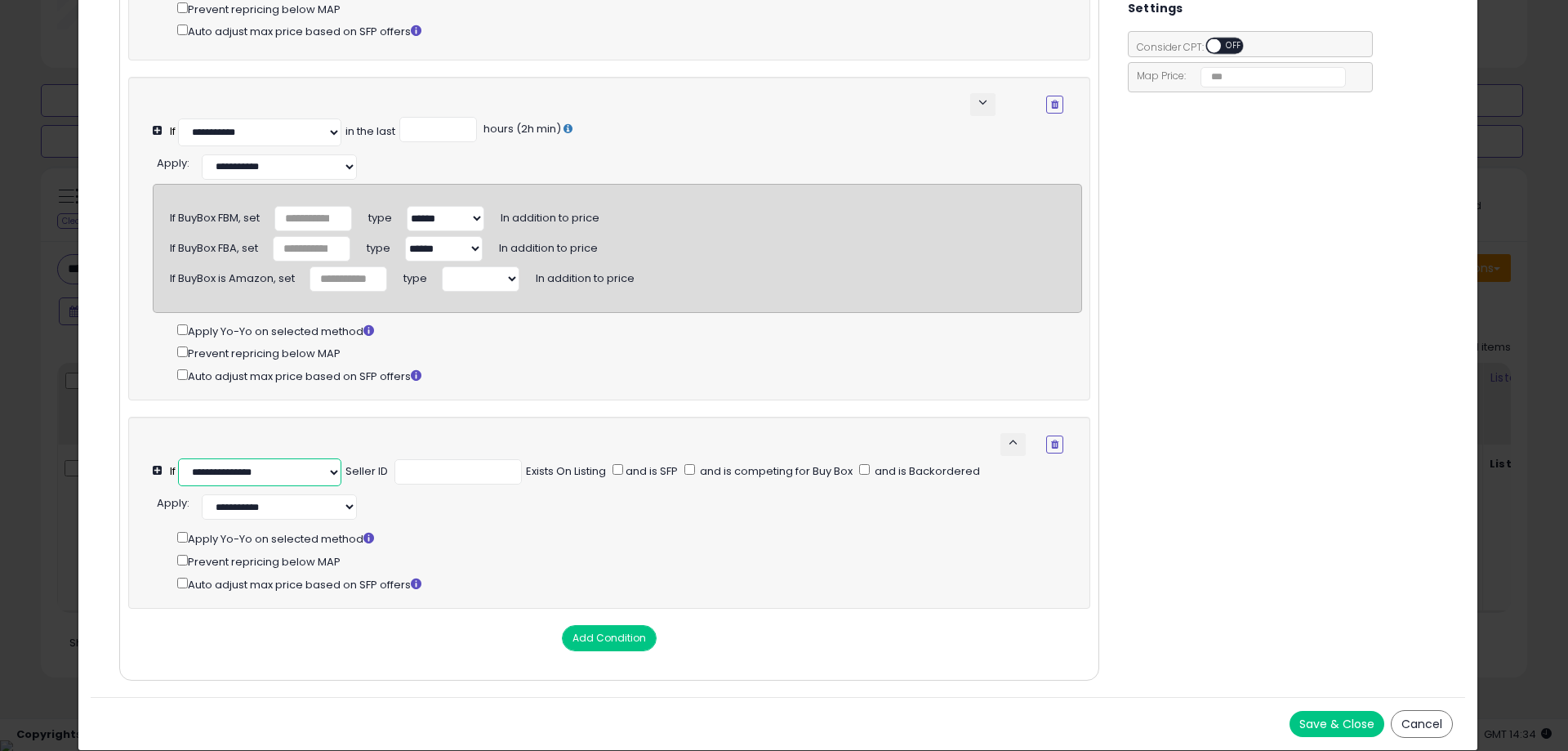 select on "**********" 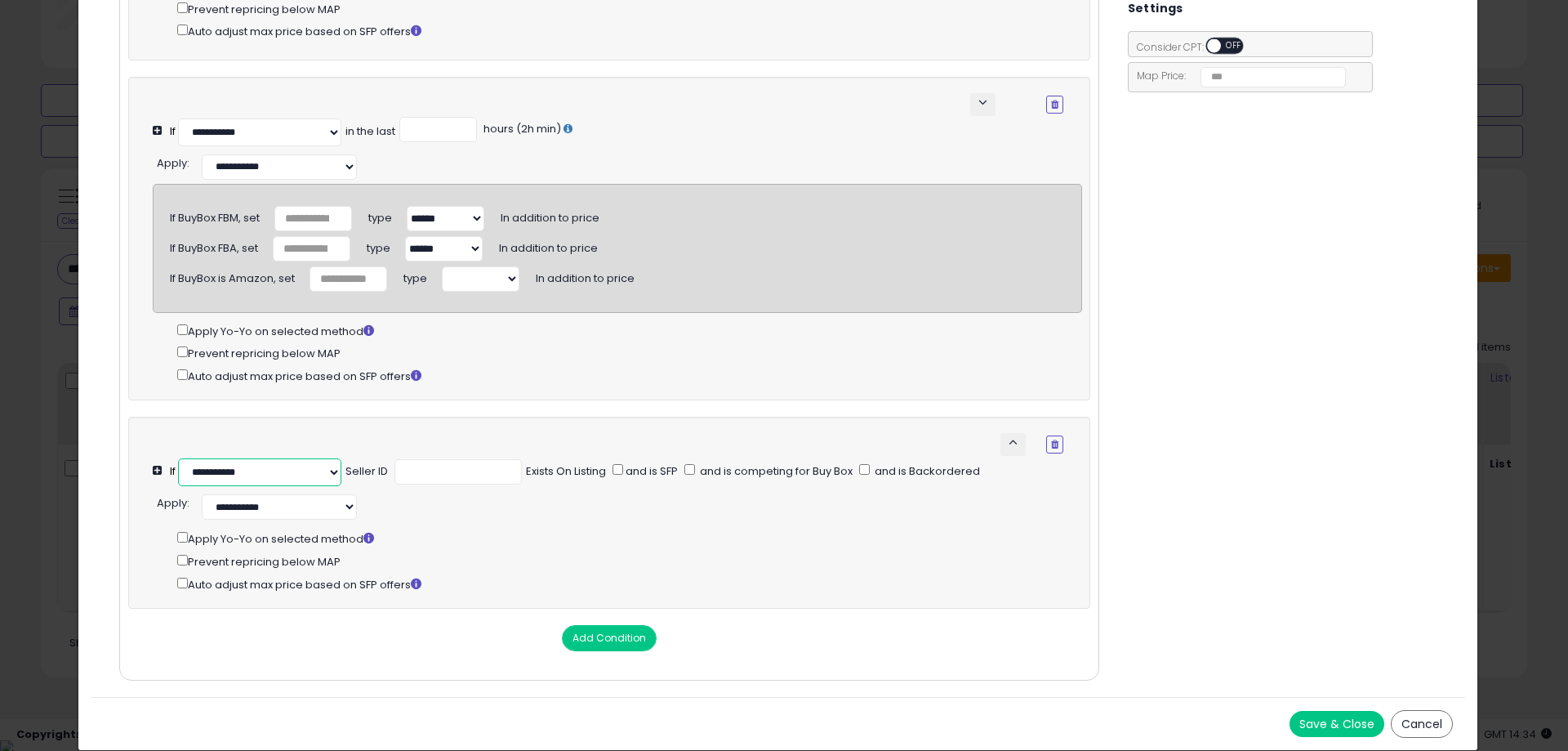 click on "**********" at bounding box center [260, 472] 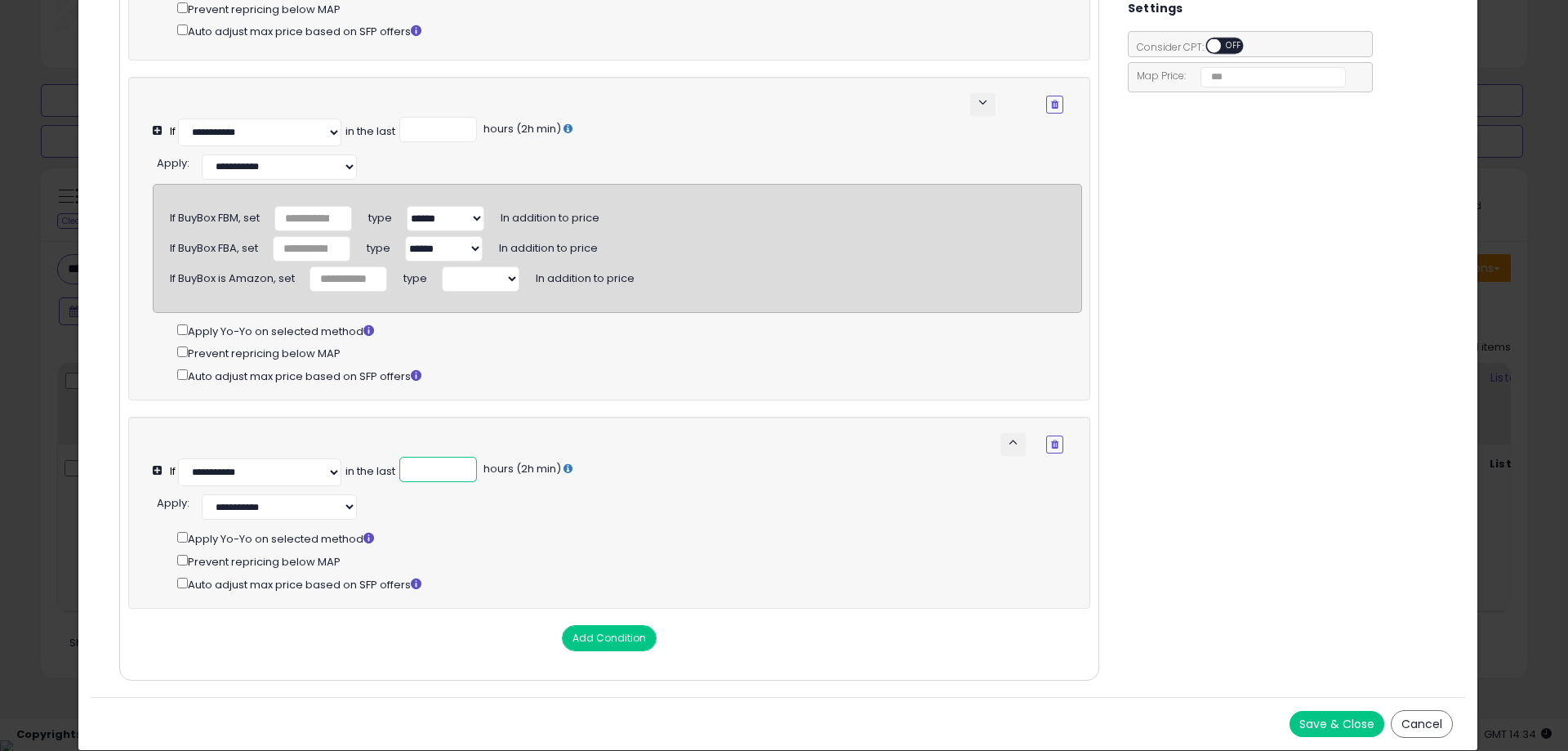 click at bounding box center (438, 469) 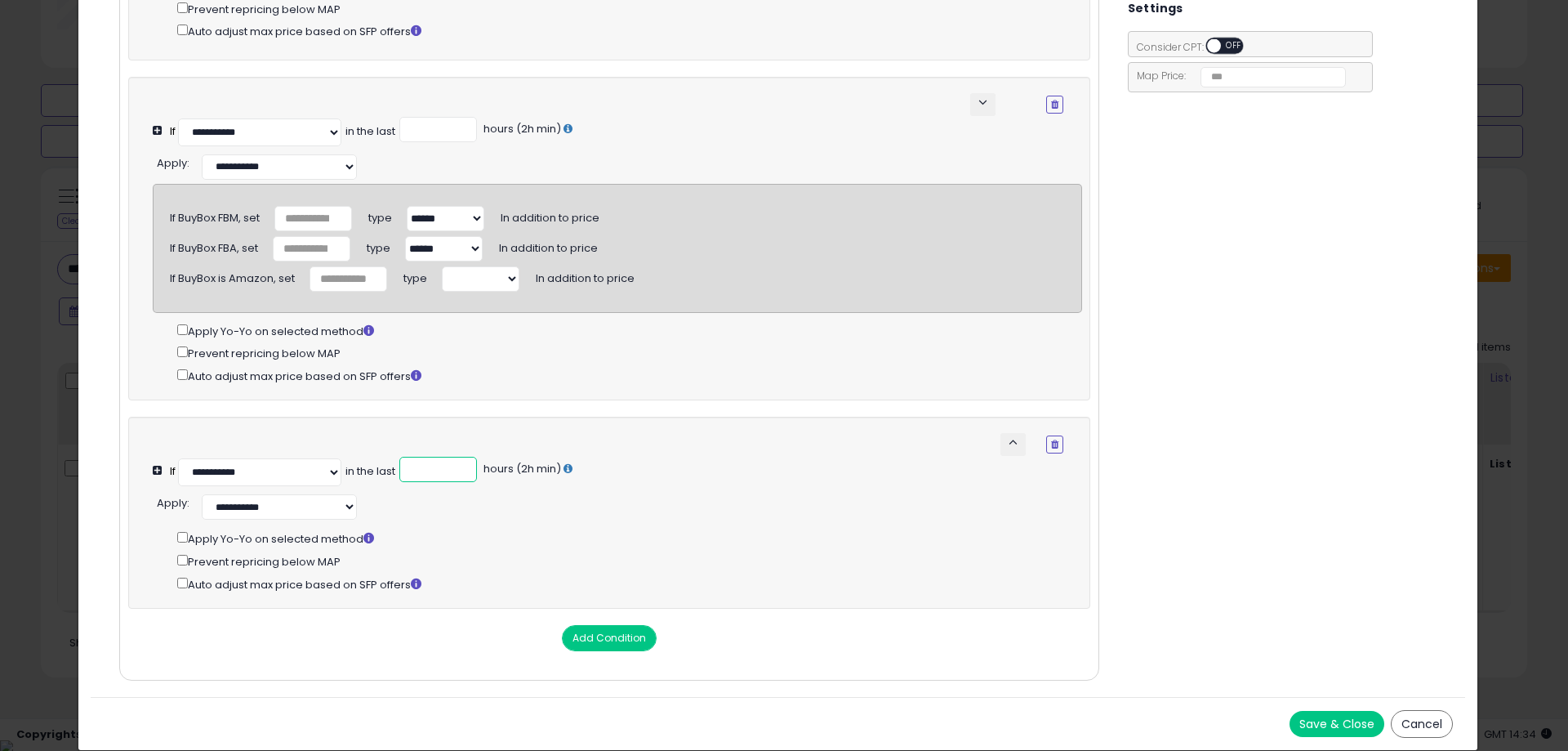 type on "*" 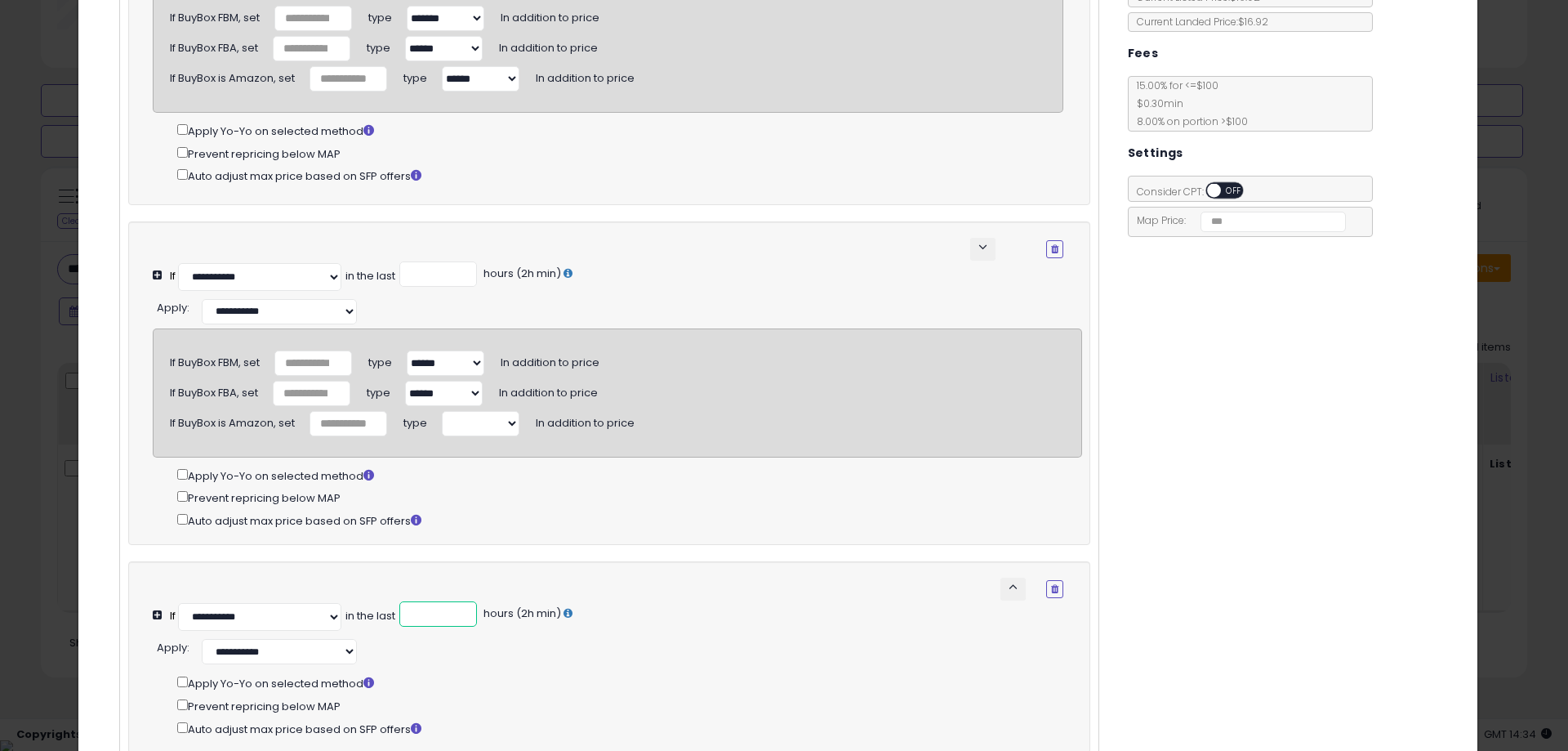 scroll, scrollTop: 191, scrollLeft: 0, axis: vertical 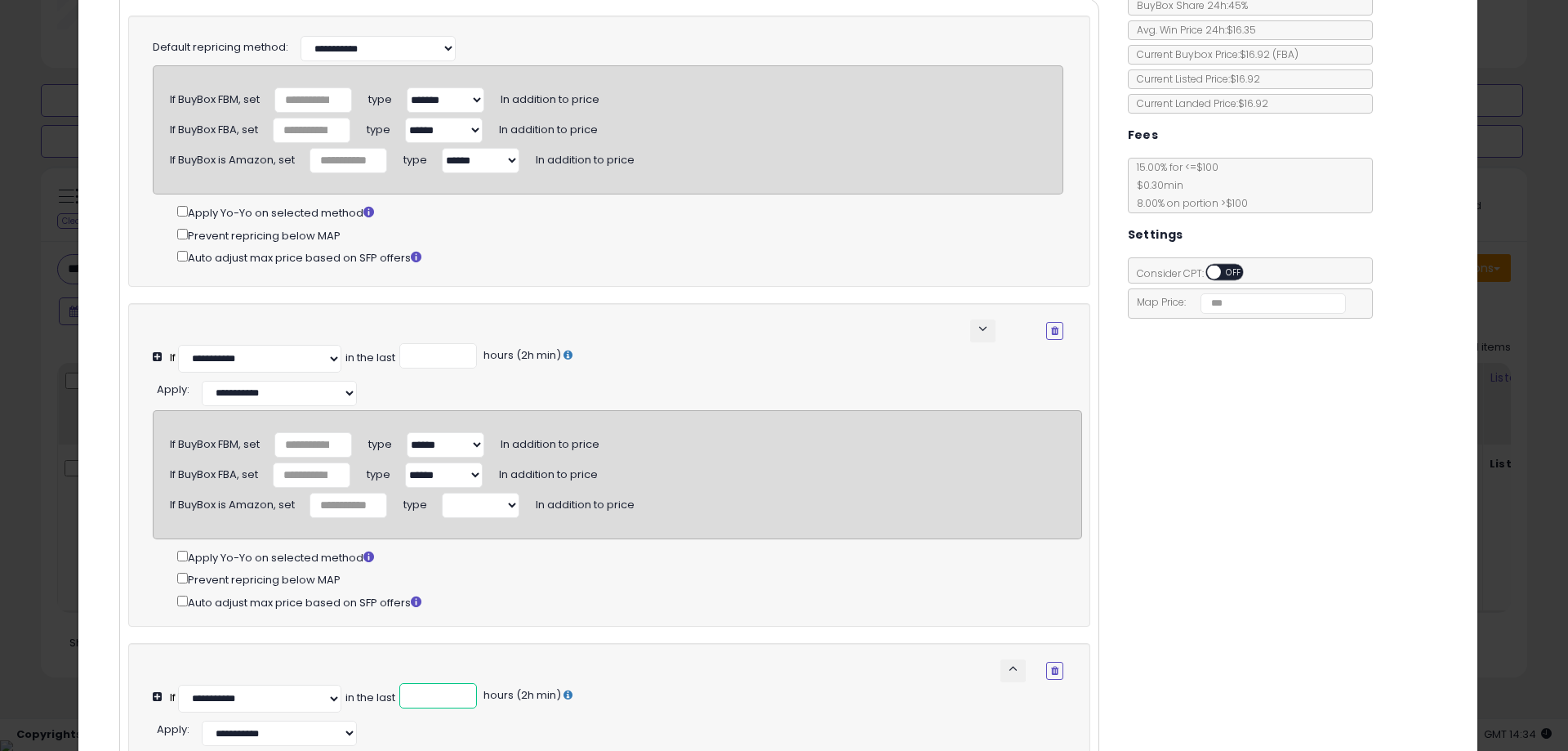 type on "**" 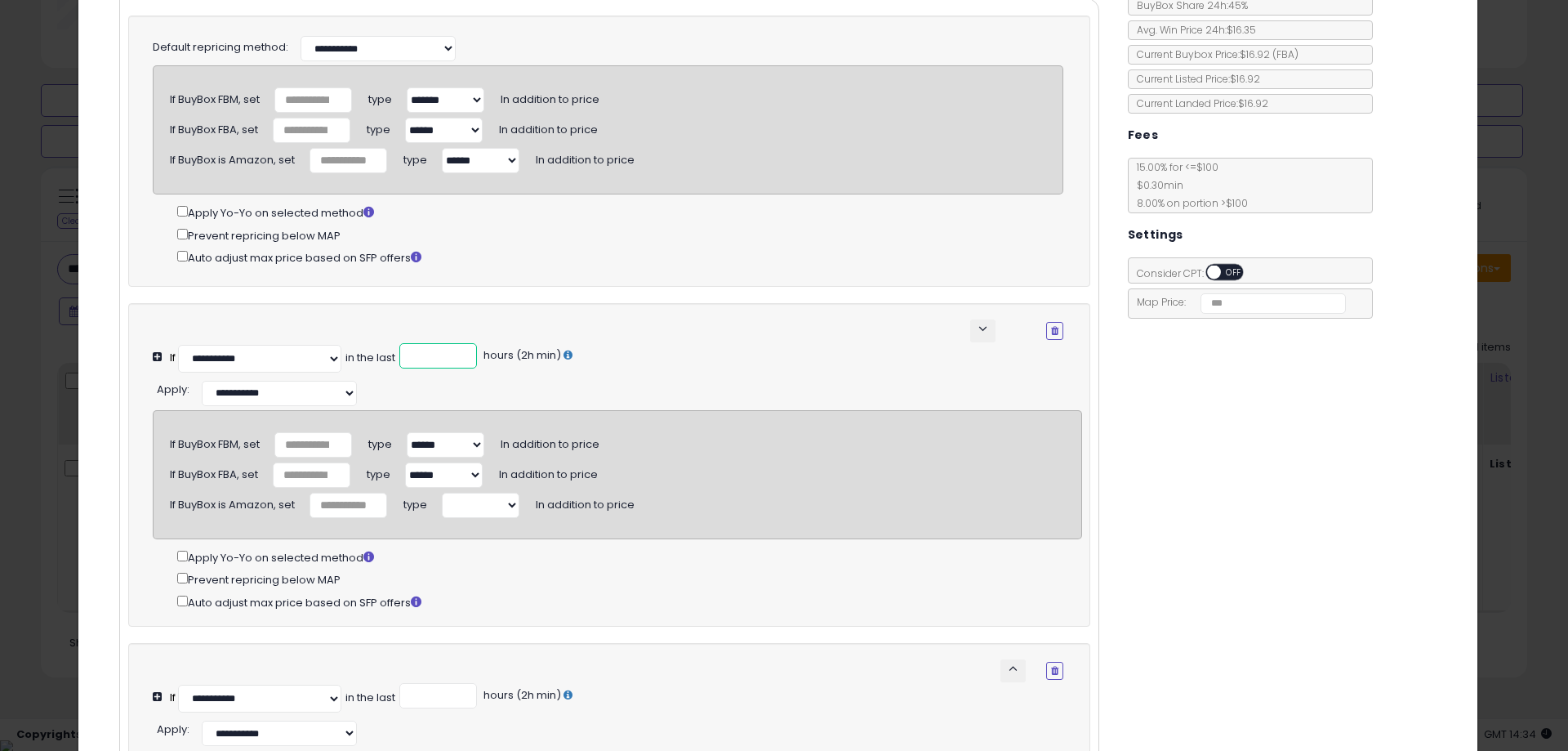 drag, startPoint x: 430, startPoint y: 345, endPoint x: 376, endPoint y: 345, distance: 54 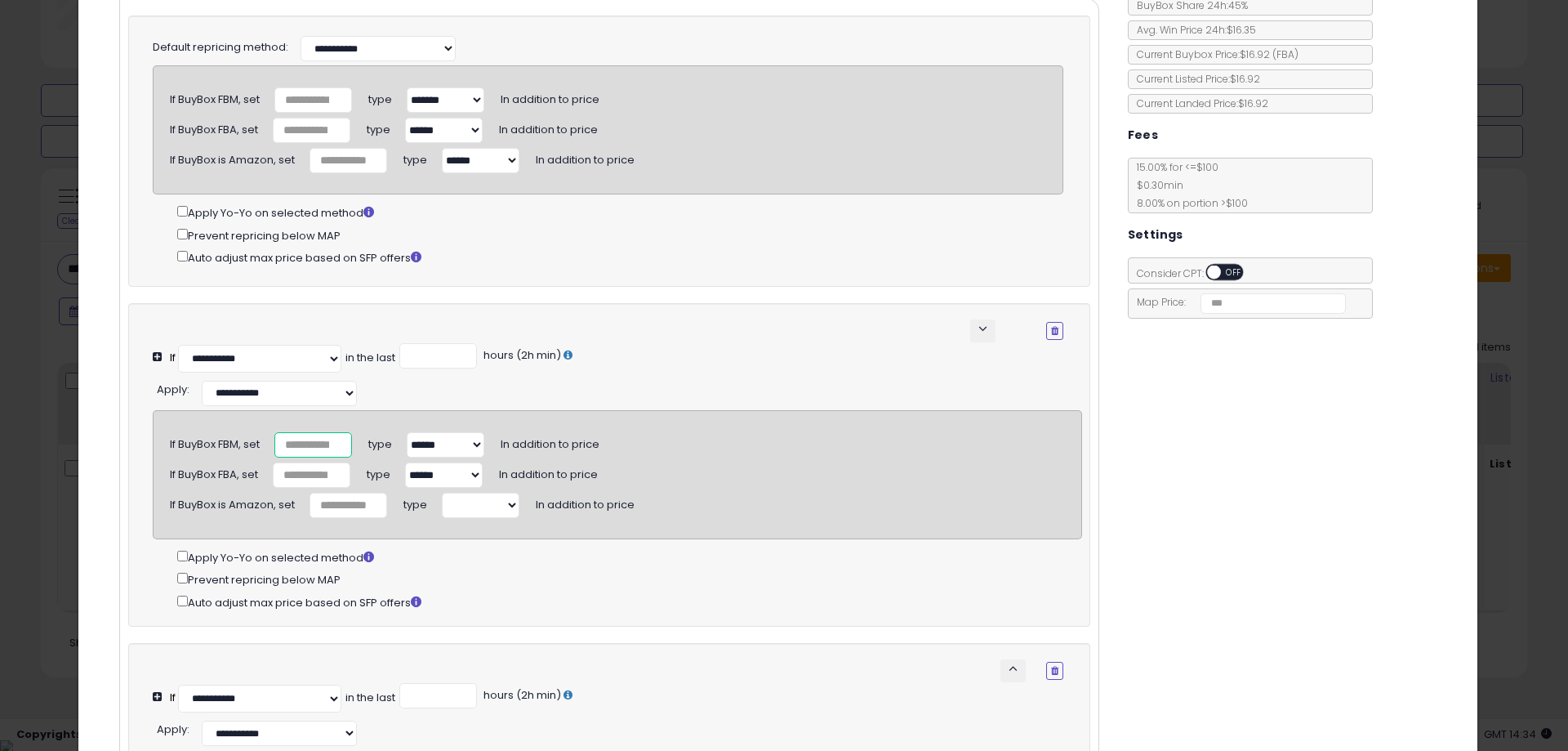 drag, startPoint x: 298, startPoint y: 433, endPoint x: 211, endPoint y: 433, distance: 87 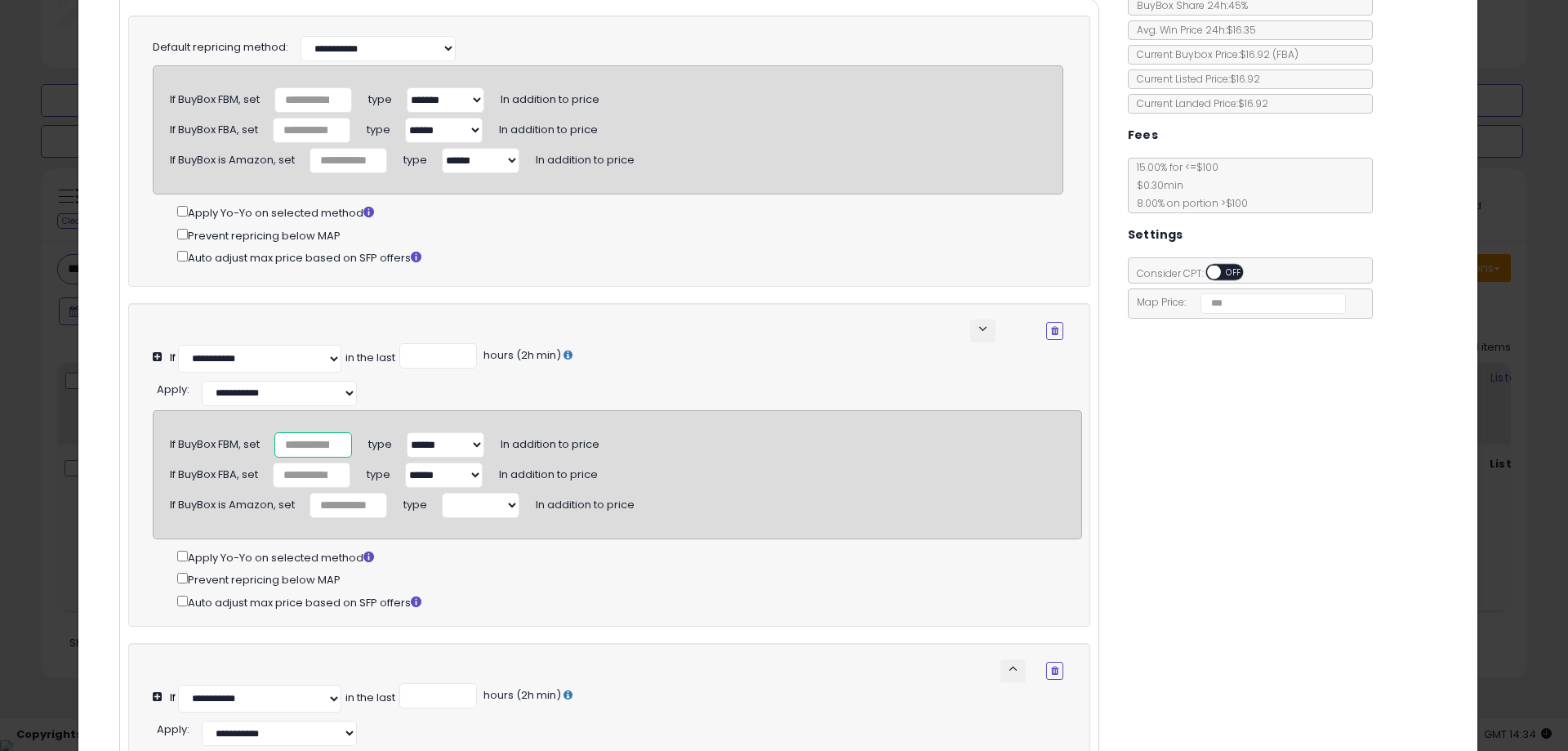 click on "If BuyBox FBM, set
*
type
******
*******
In addition to price" 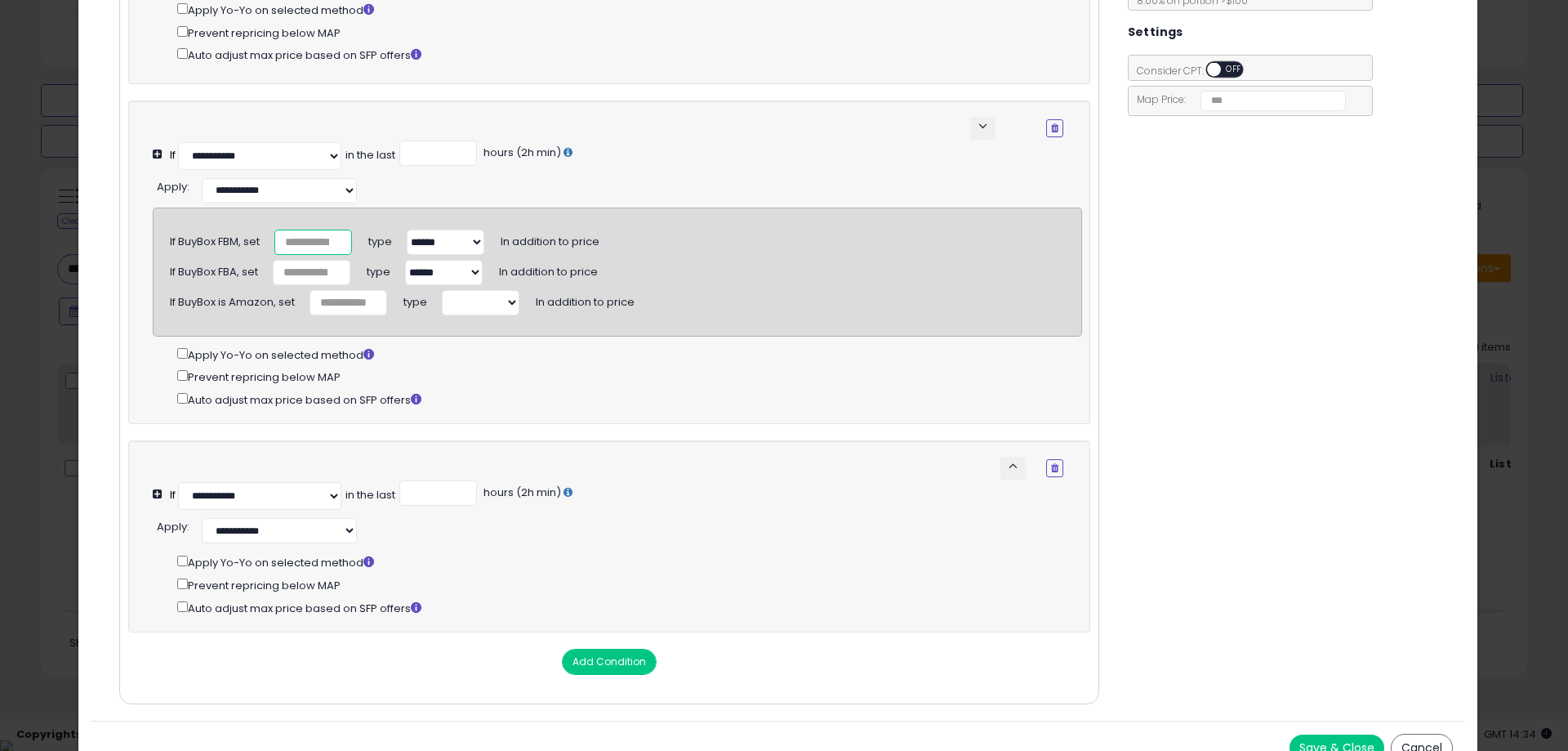 scroll, scrollTop: 436, scrollLeft: 0, axis: vertical 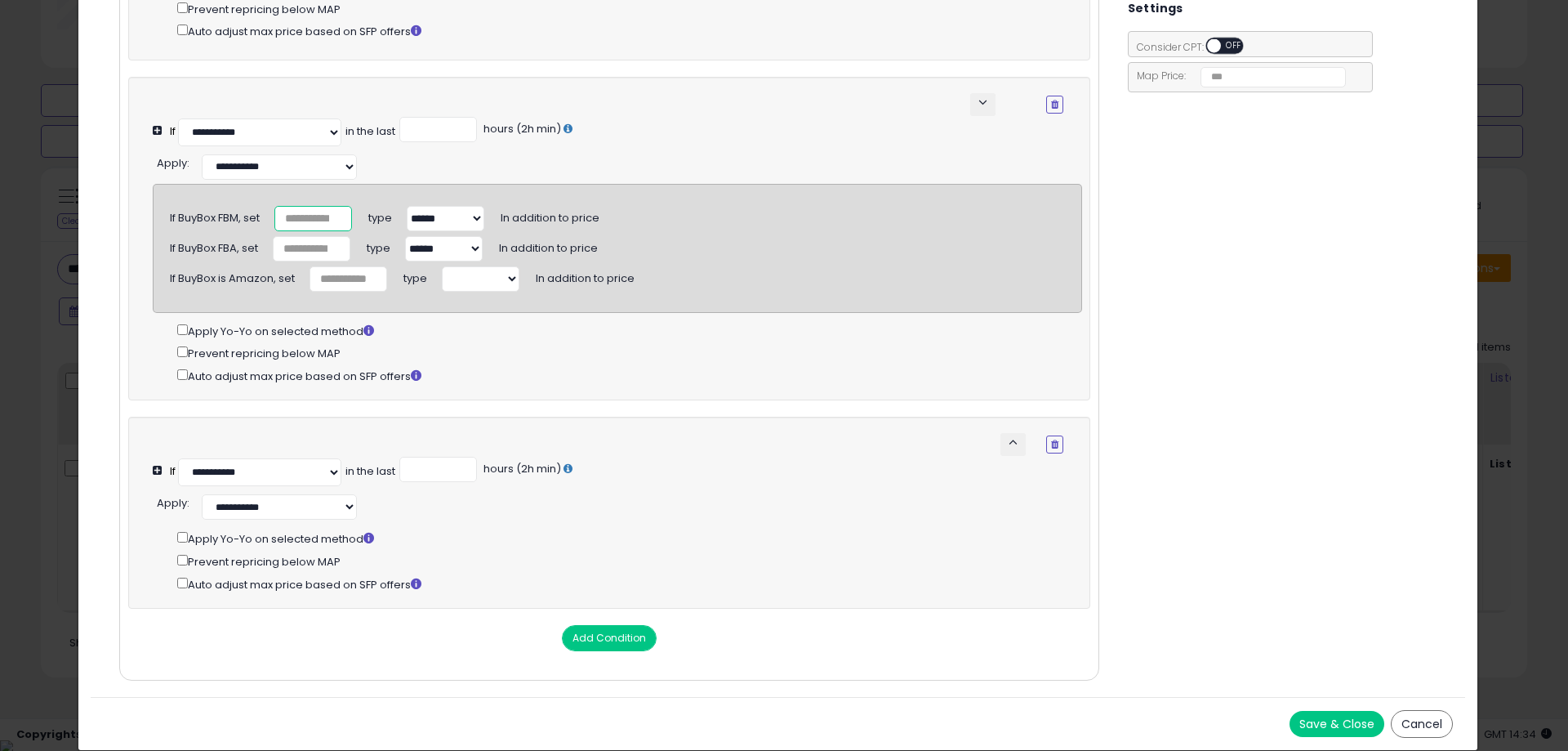 type on "*" 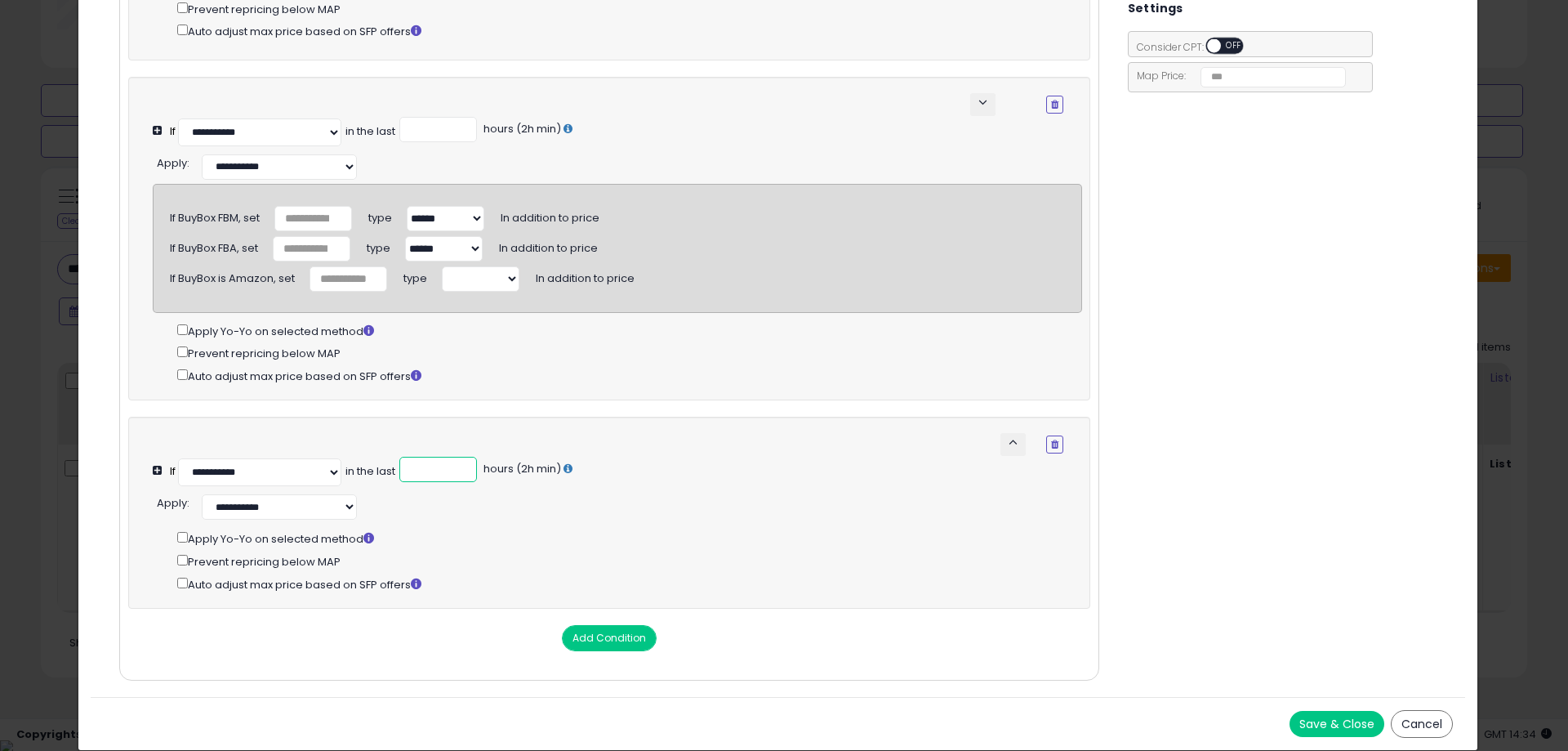 drag, startPoint x: 423, startPoint y: 456, endPoint x: 396, endPoint y: 458, distance: 27.07397 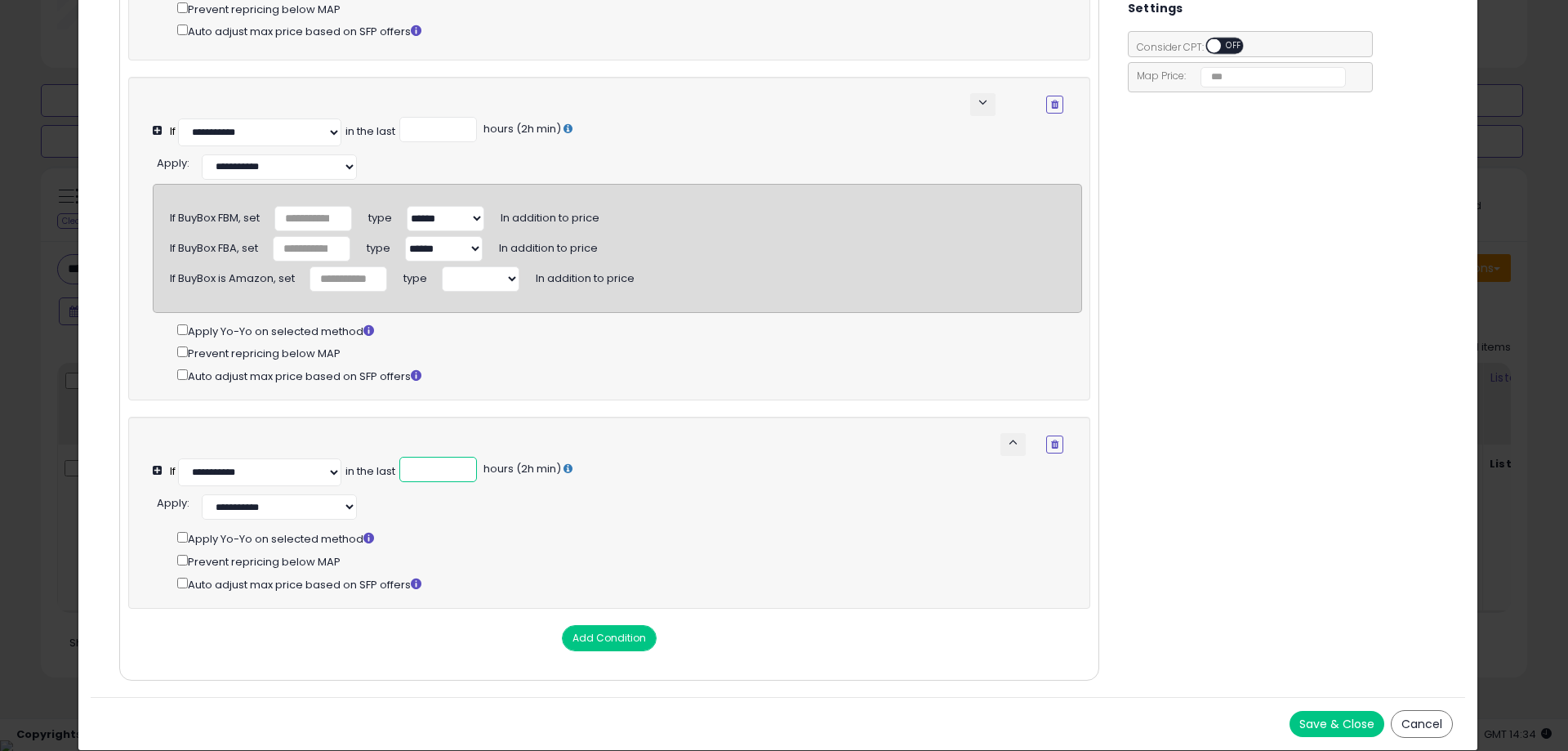 scroll, scrollTop: 355, scrollLeft: 0, axis: vertical 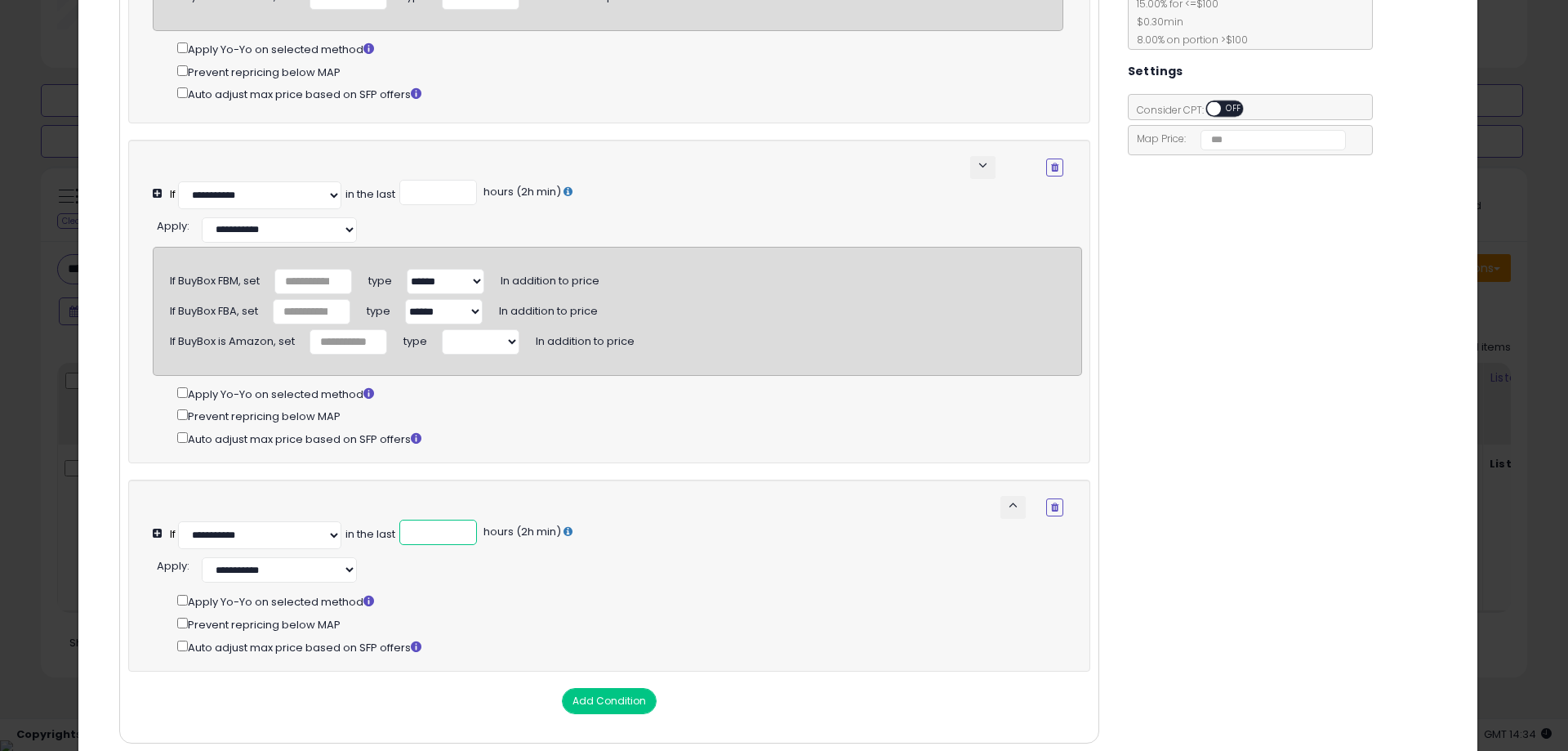 type on "*" 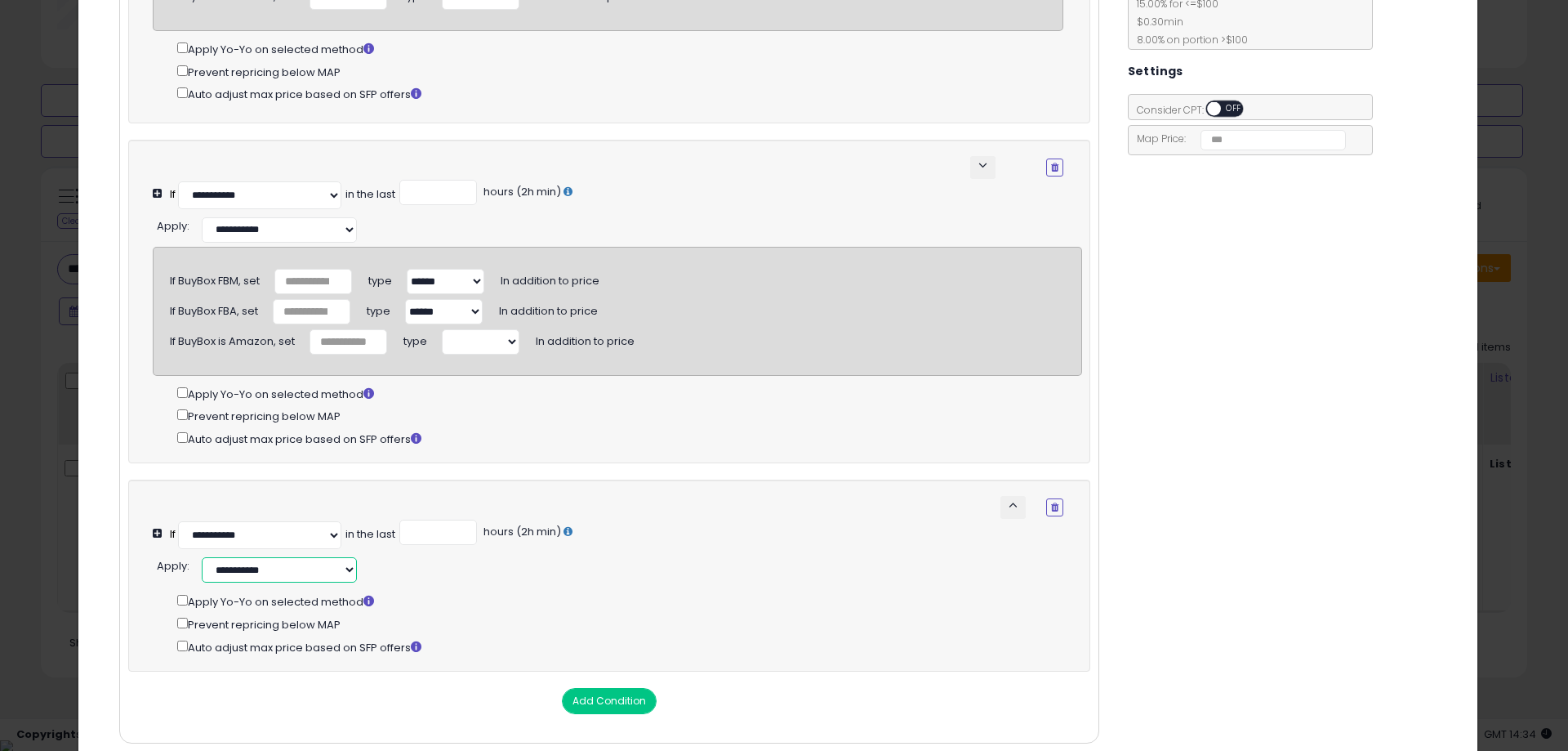 click on "**********" at bounding box center [279, 570] 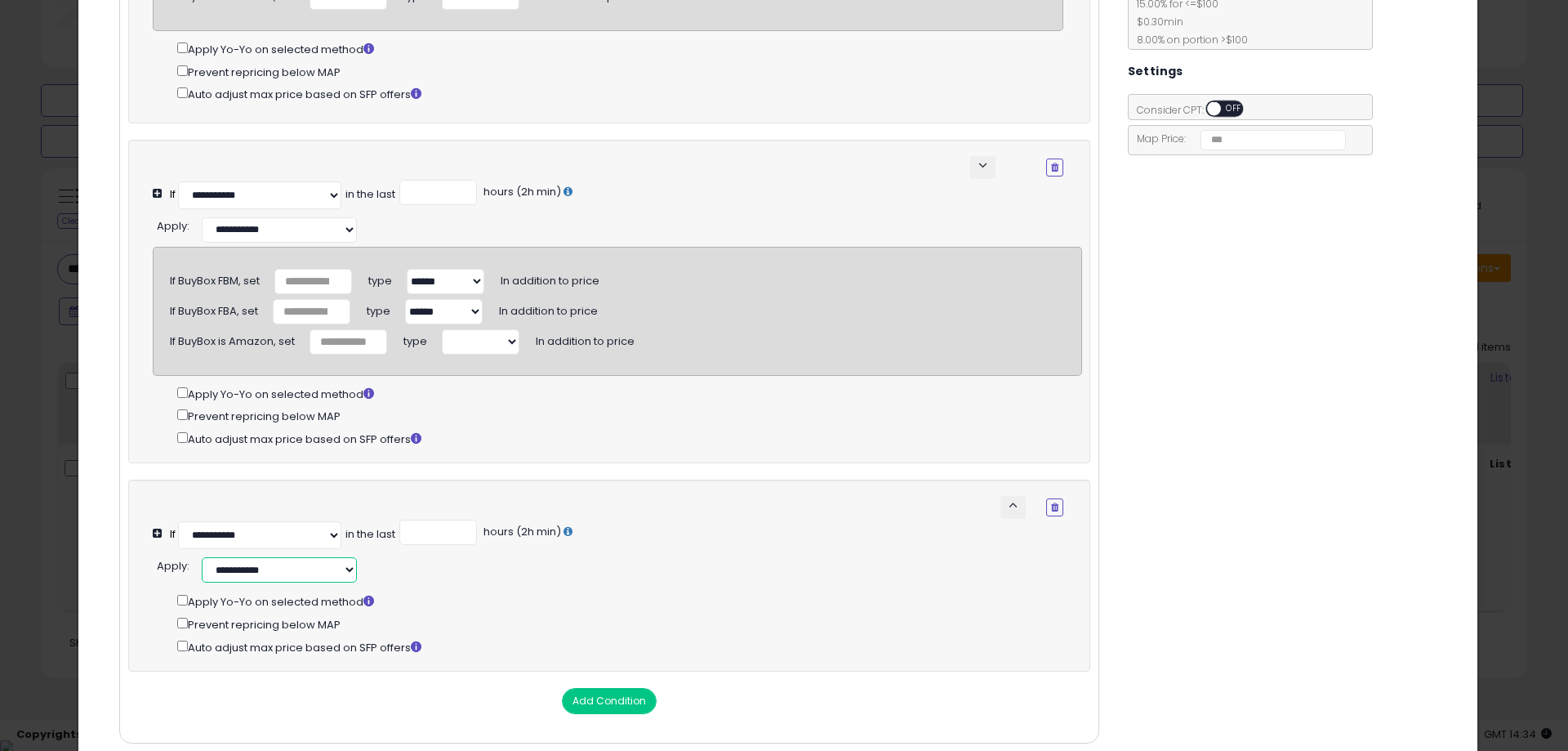 select on "*********" 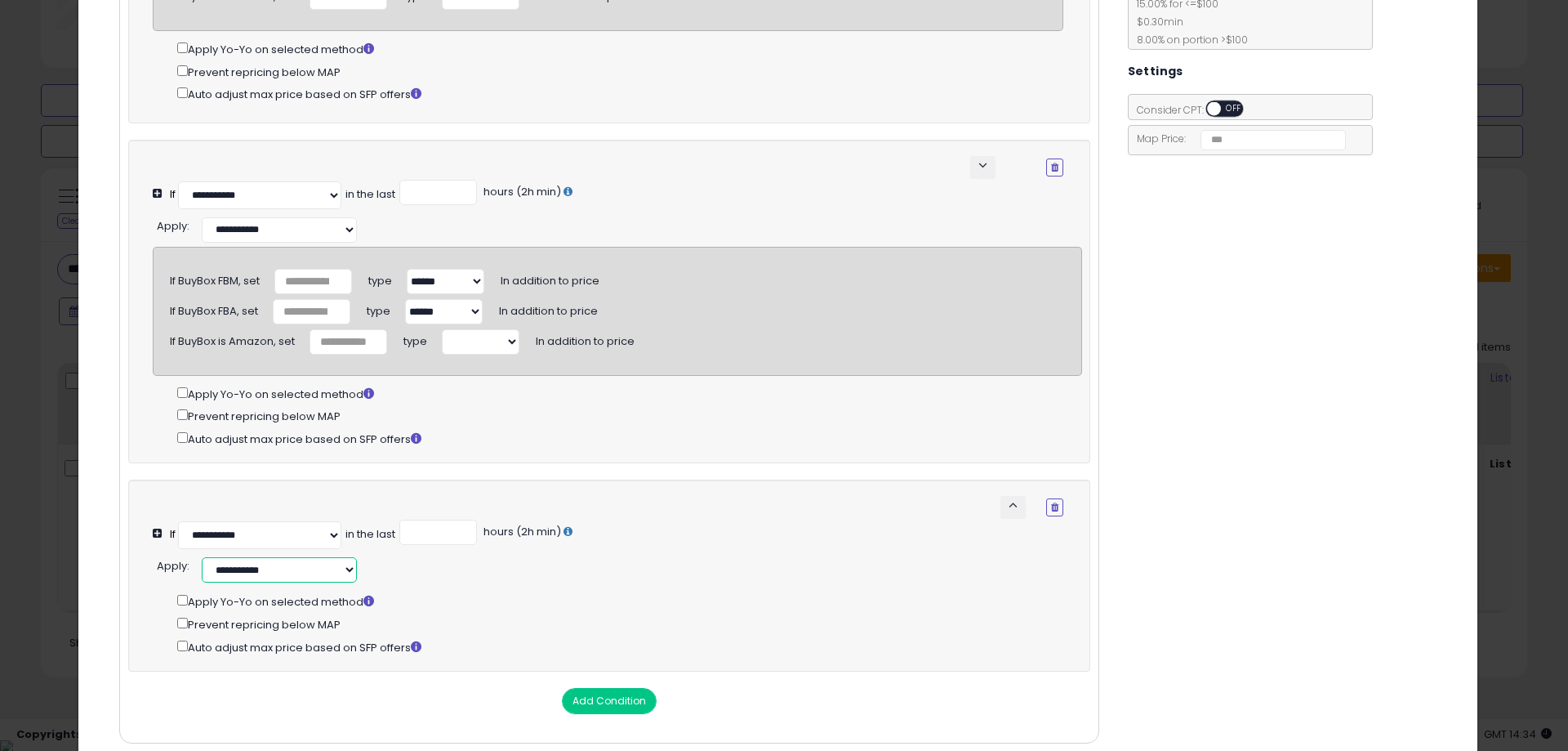 click on "**********" at bounding box center [279, 570] 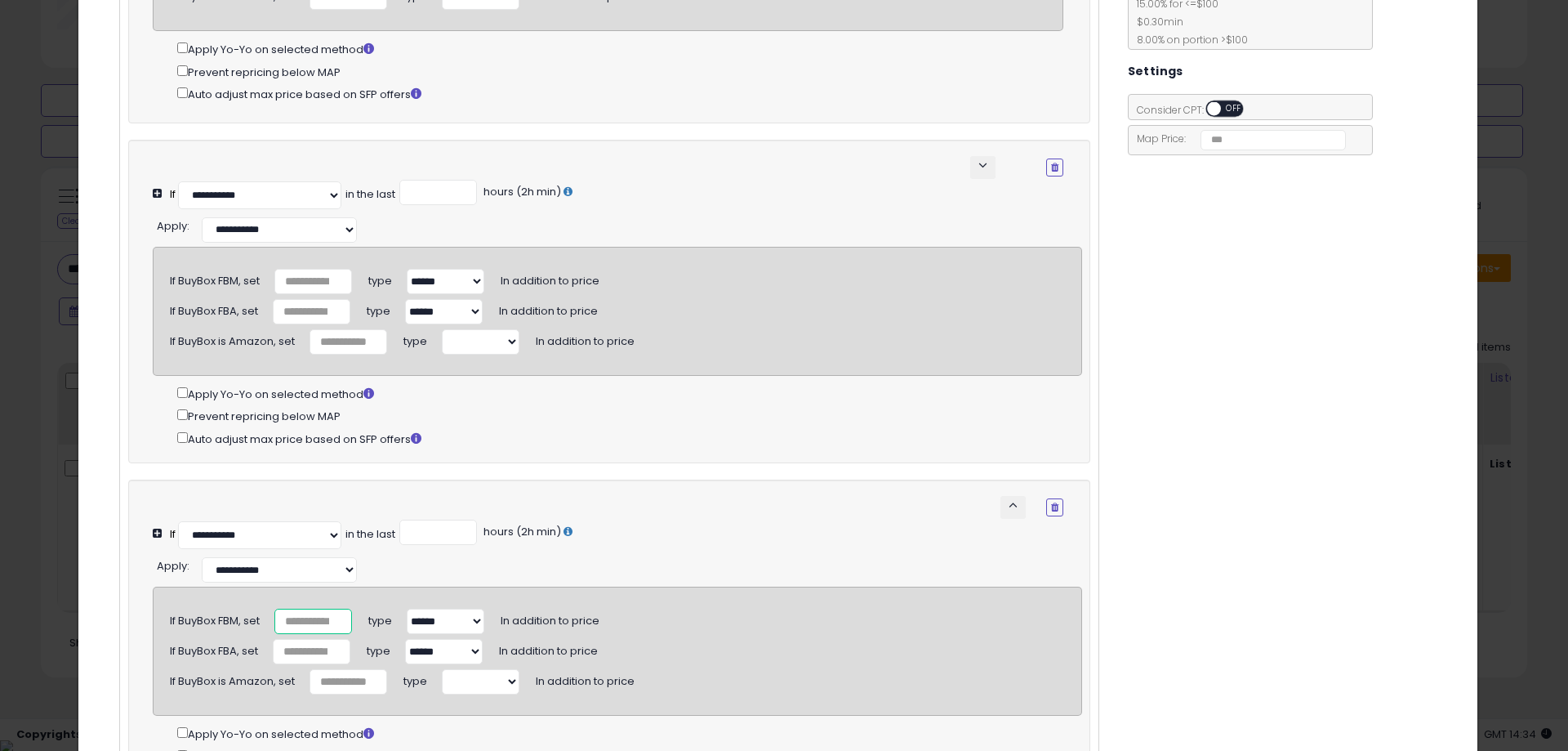 drag, startPoint x: 316, startPoint y: 628, endPoint x: 236, endPoint y: 633, distance: 80.1561 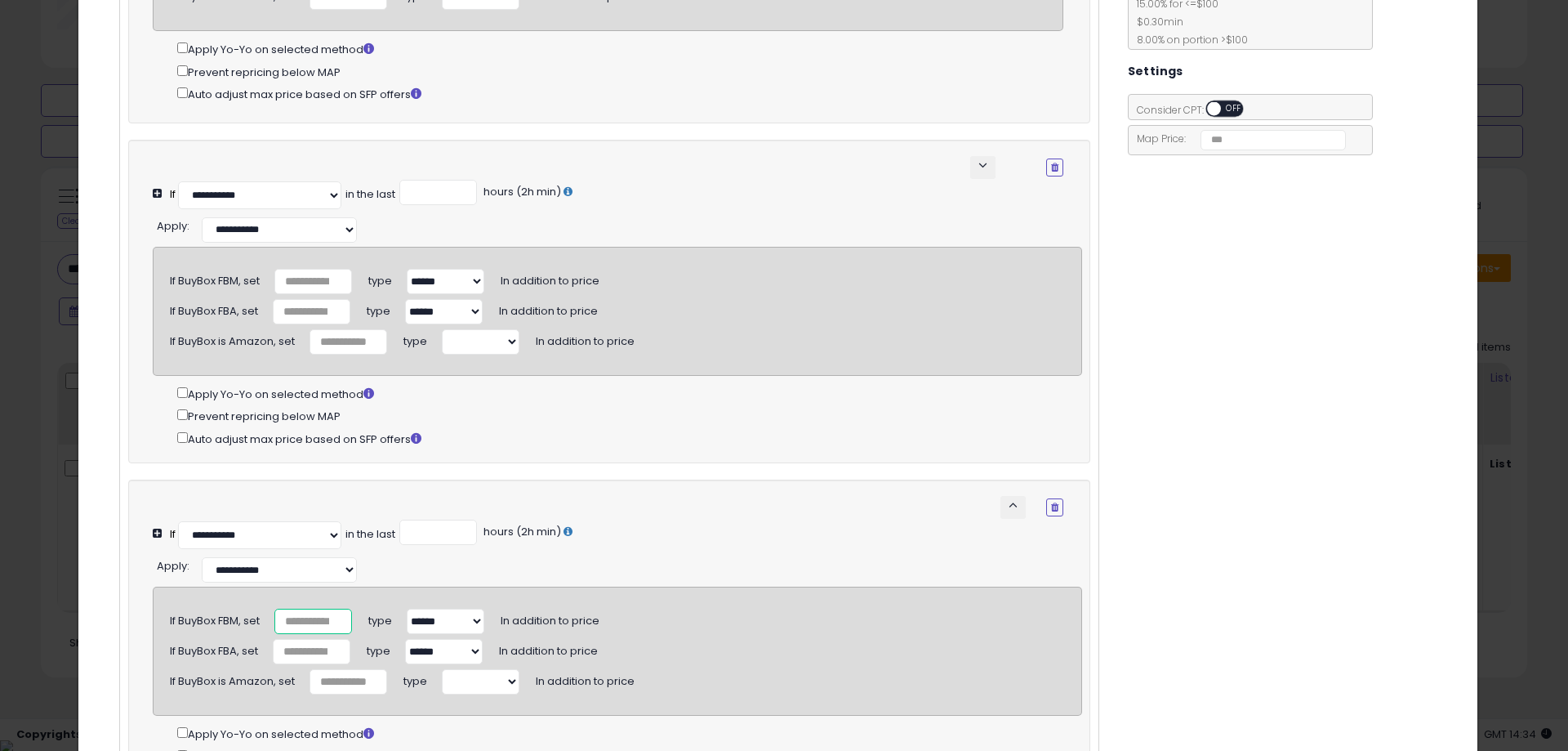 click on "If BuyBox FBM, set
*
type
******
*******
In addition to price" 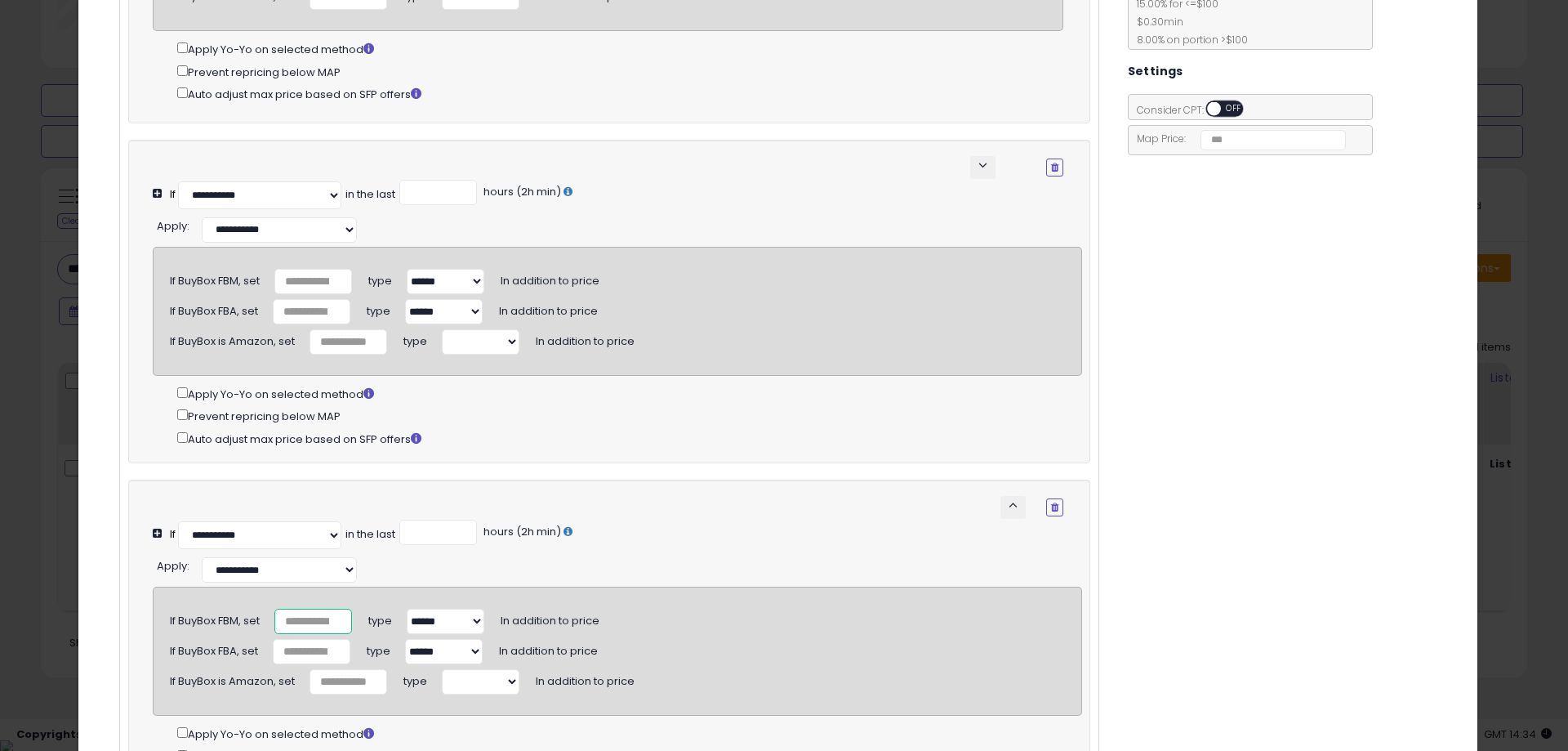 scroll, scrollTop: 436, scrollLeft: 0, axis: vertical 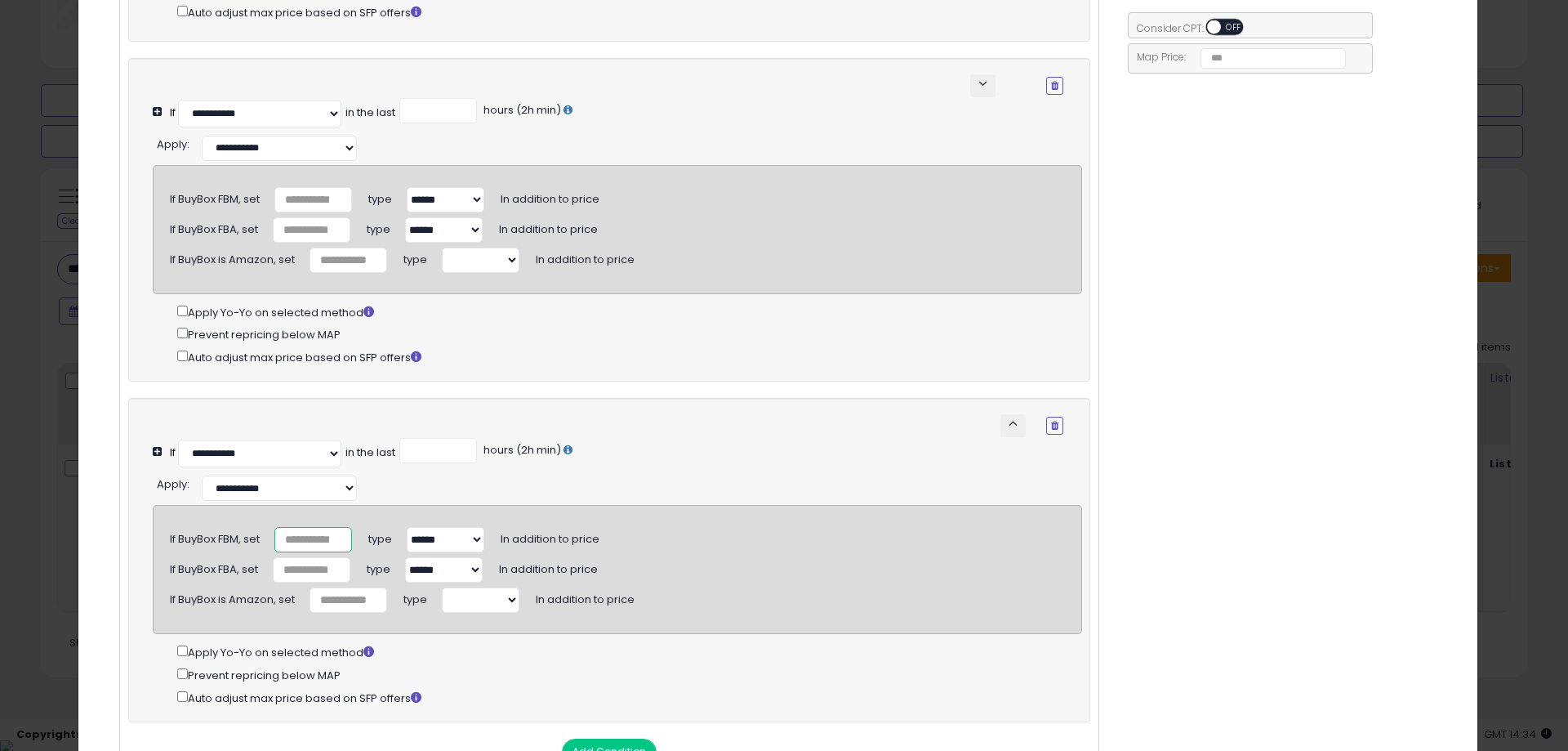 type on "*" 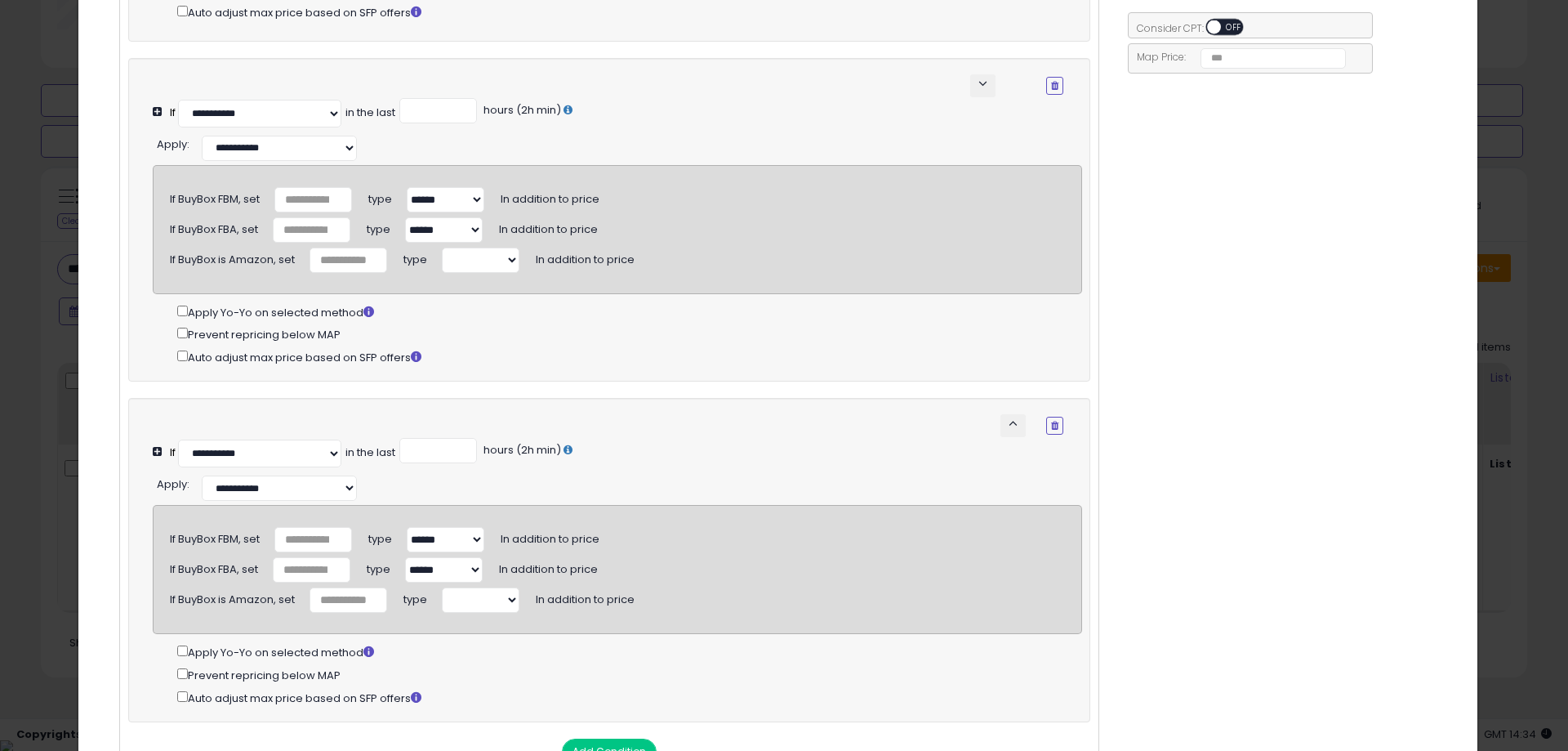 click on "Costs
Repricing Settings
Business Pricing
Analytics
Cost" at bounding box center (777, 258) 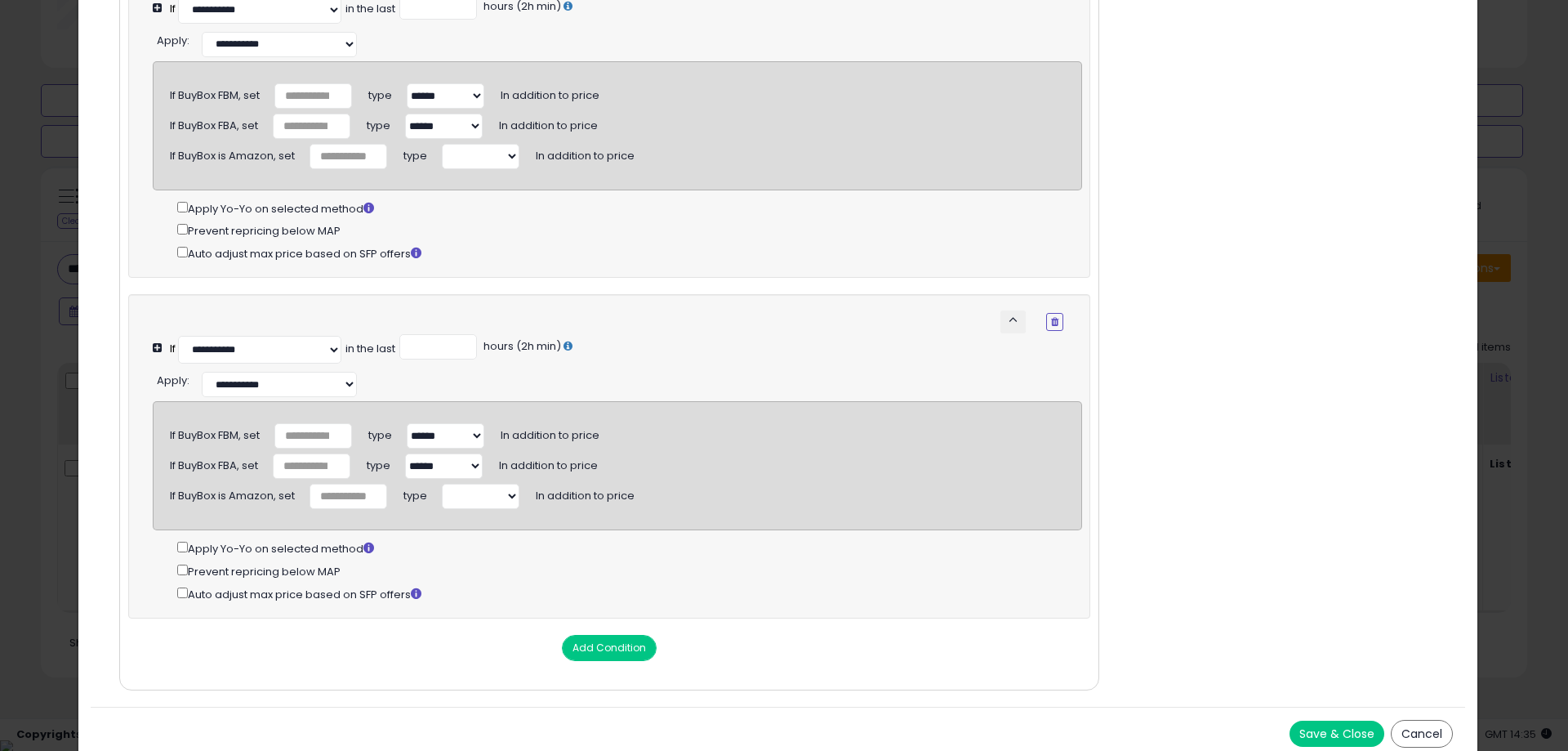 scroll, scrollTop: 566, scrollLeft: 0, axis: vertical 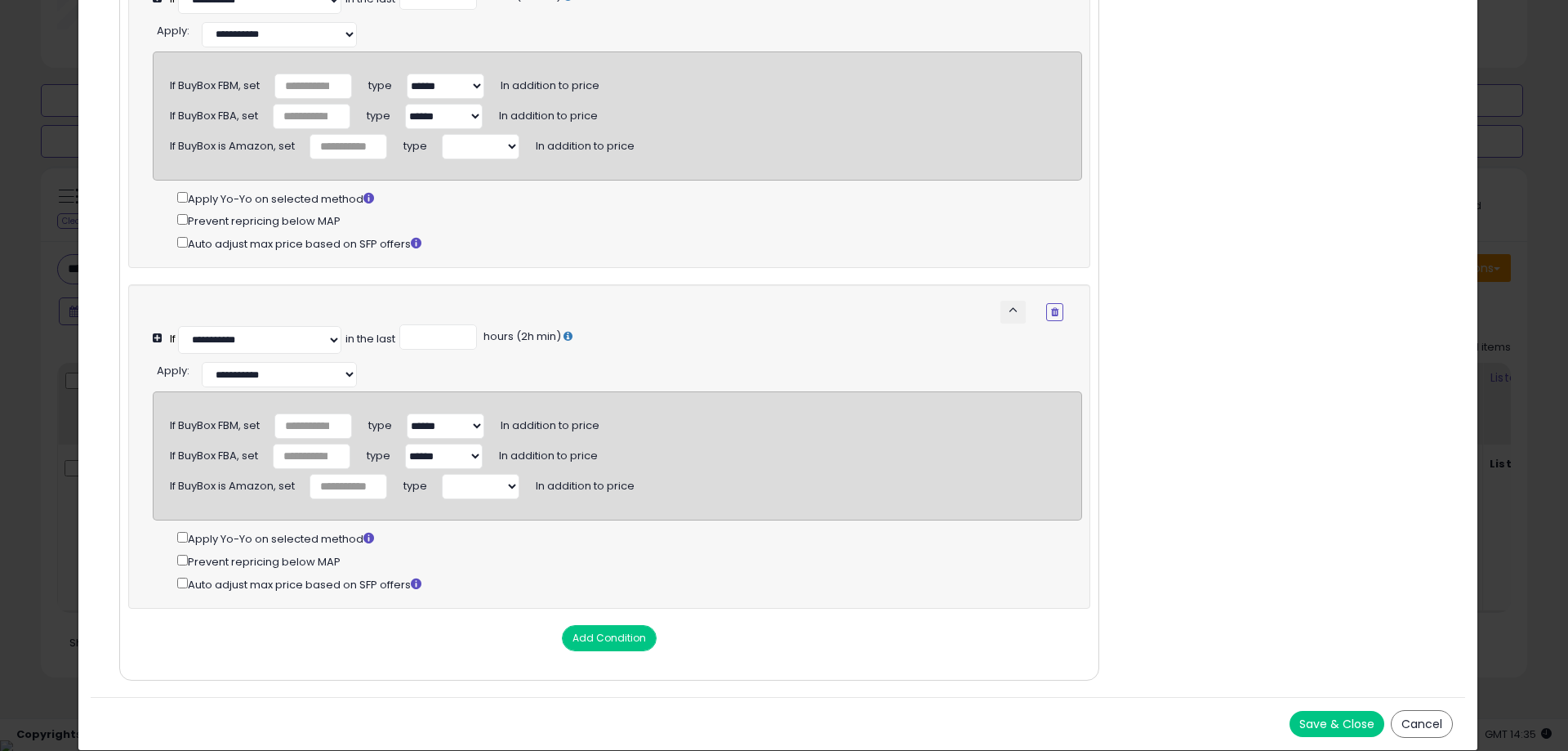 click on "******
*******" at bounding box center [445, 426] 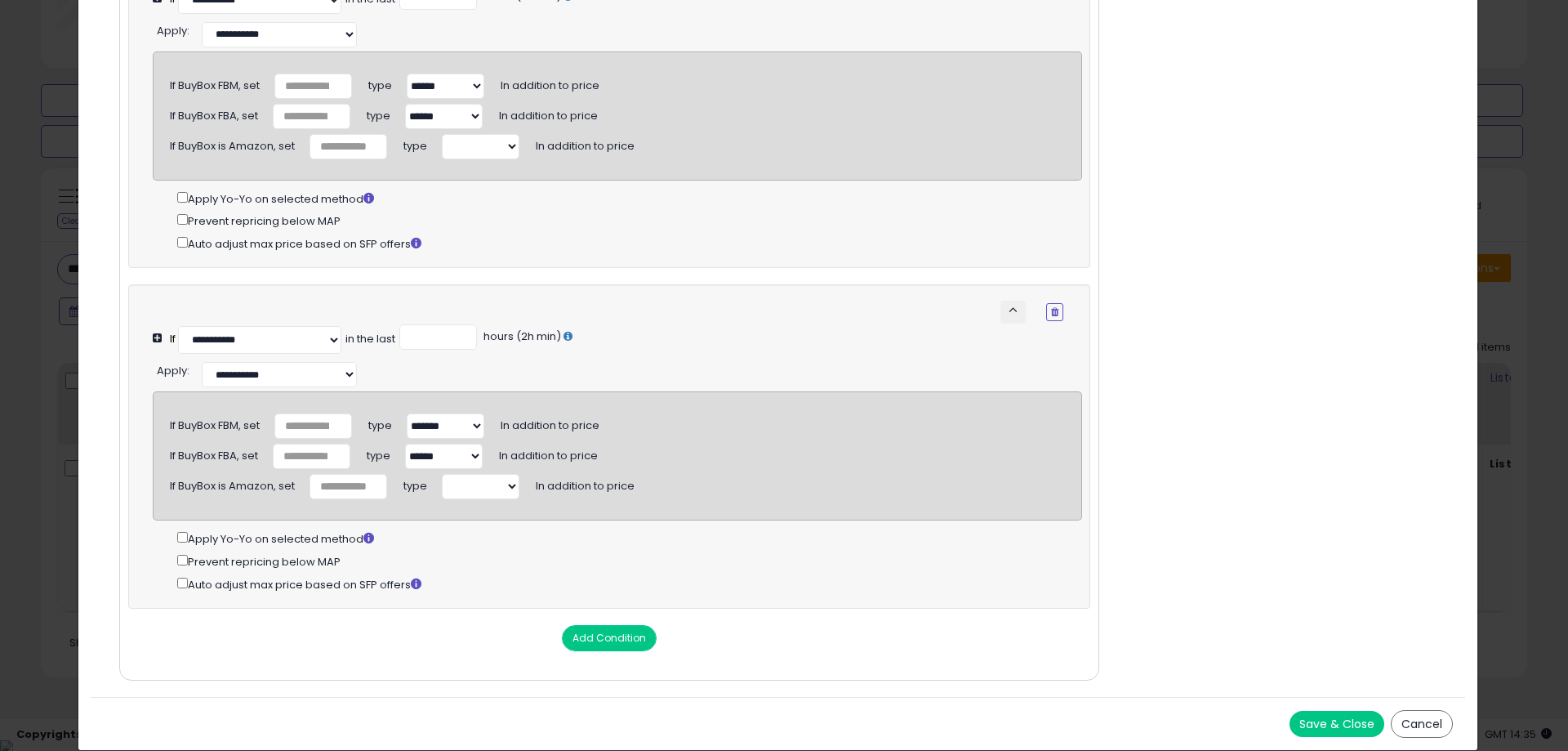 click on "******
*******" at bounding box center (445, 426) 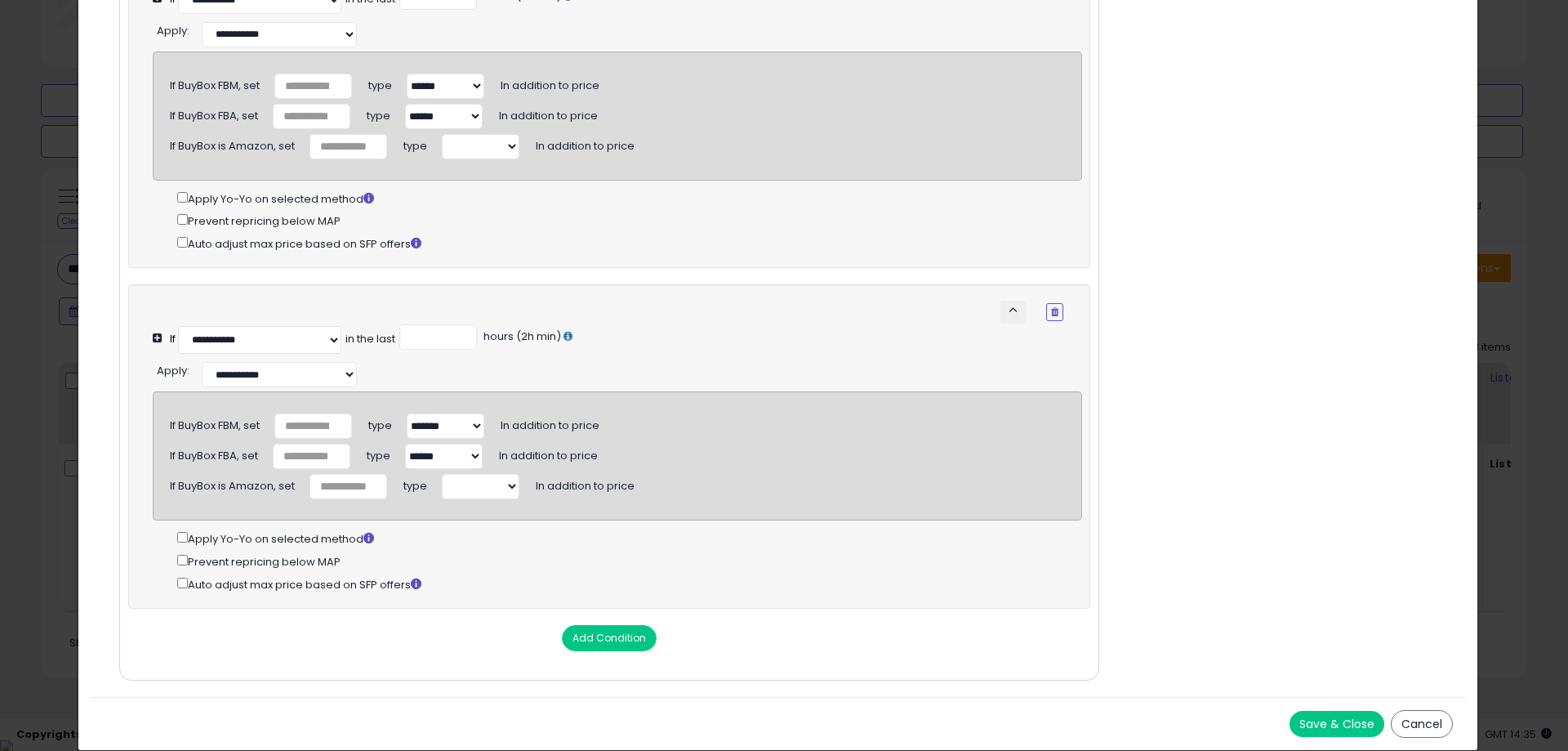 drag, startPoint x: 456, startPoint y: 61, endPoint x: 457, endPoint y: 71, distance: 10.0498756 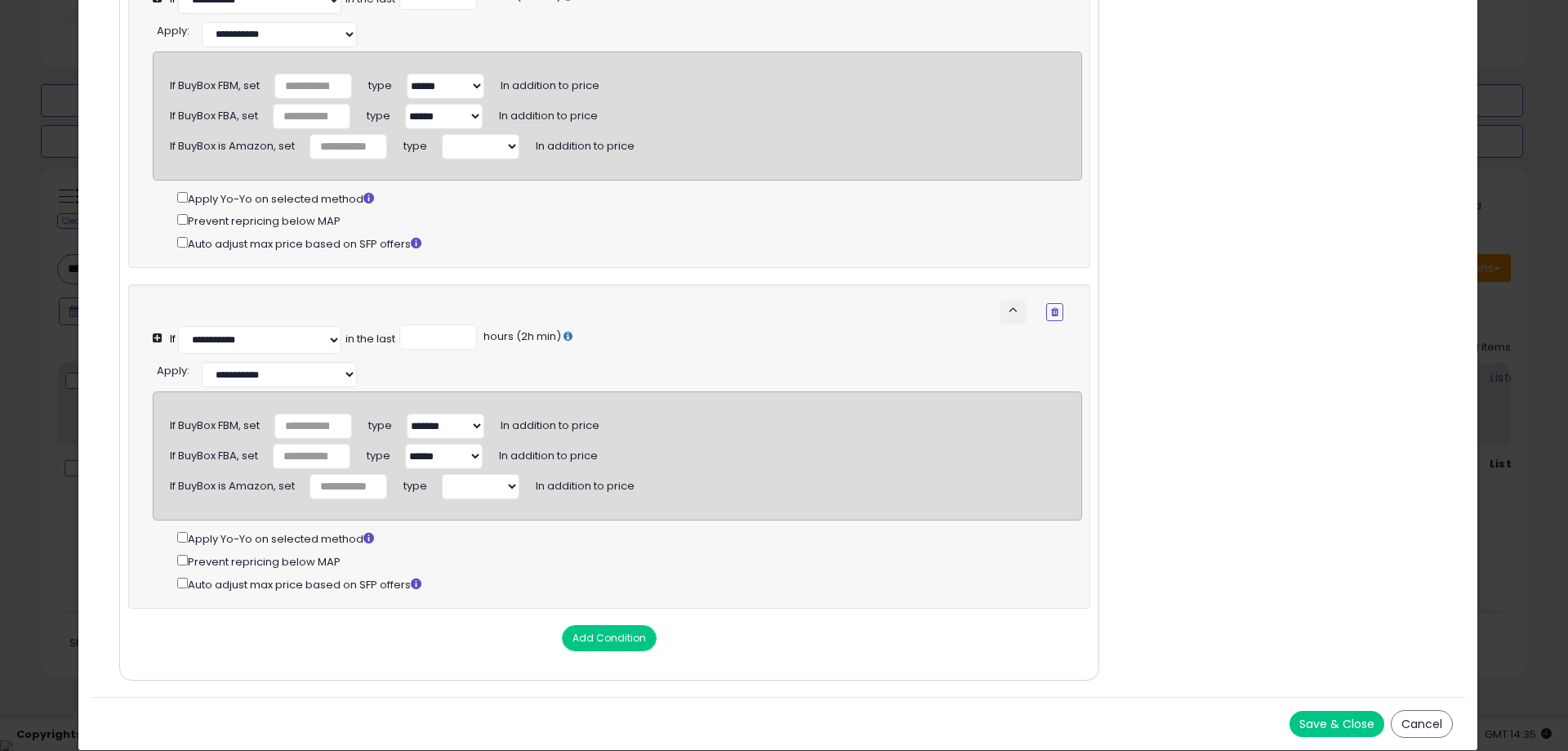 click on "******
*******" at bounding box center (445, 86) 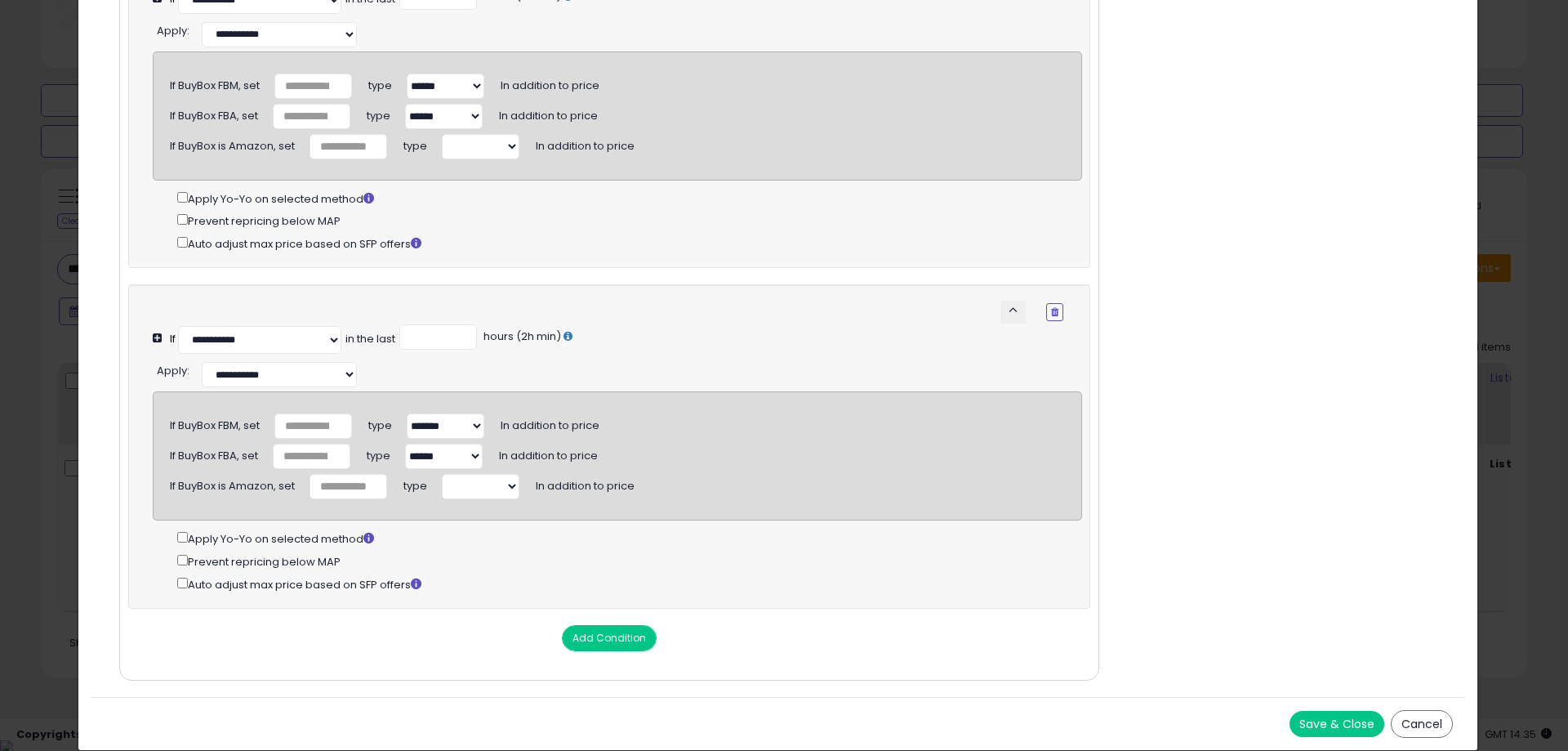 select on "*******" 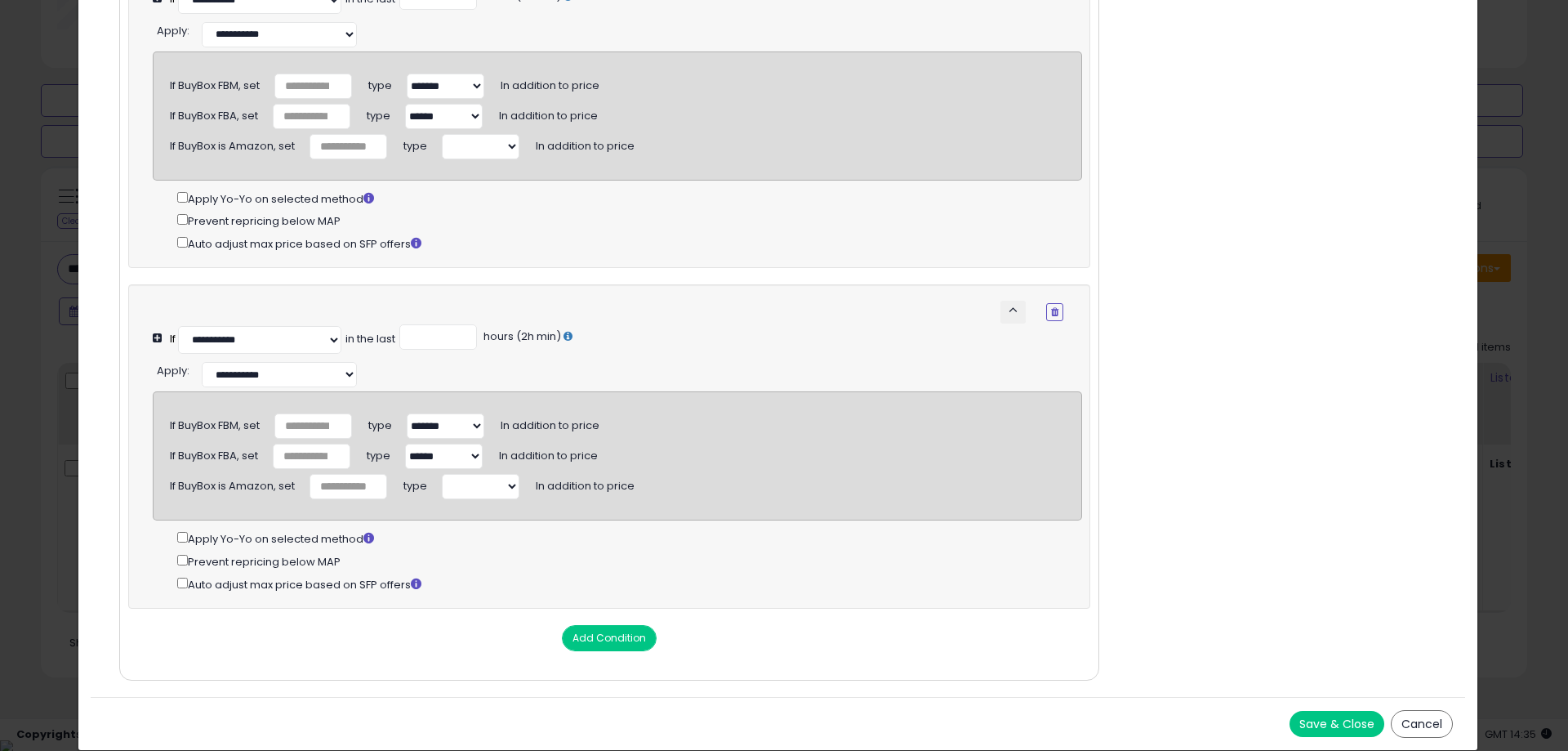 click on "******
*******" at bounding box center (445, 86) 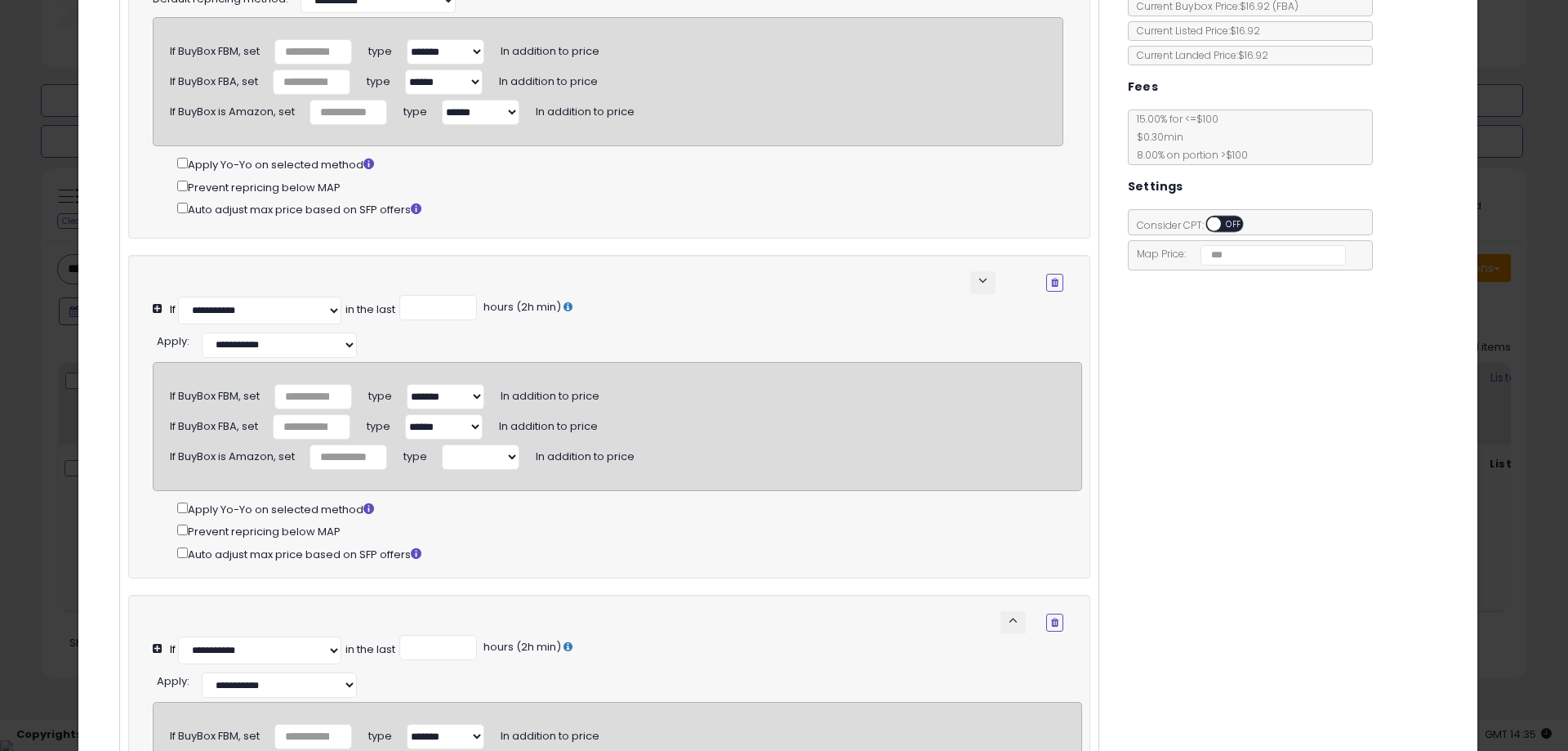 scroll, scrollTop: 566, scrollLeft: 0, axis: vertical 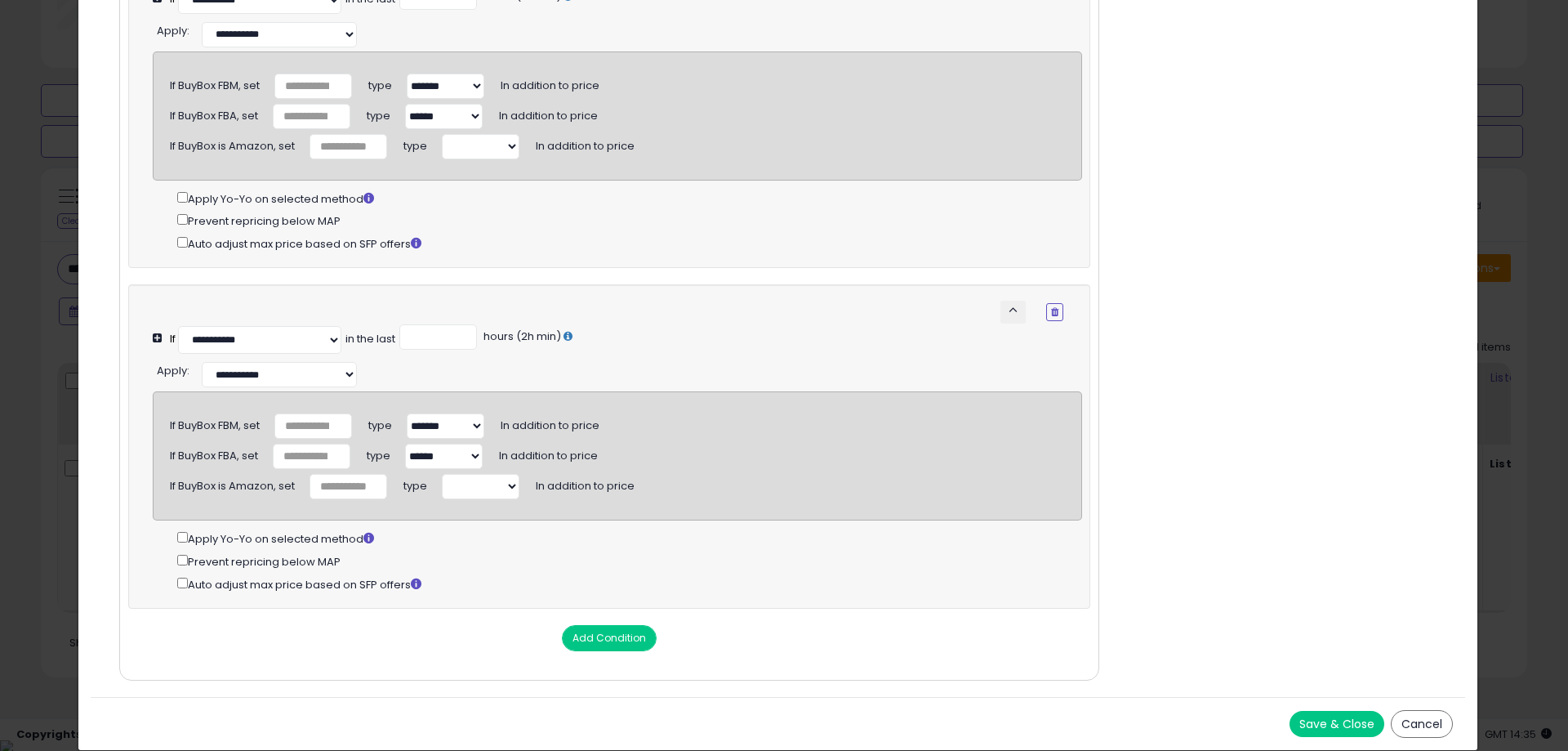 click on "Save & Close" at bounding box center [1337, 724] 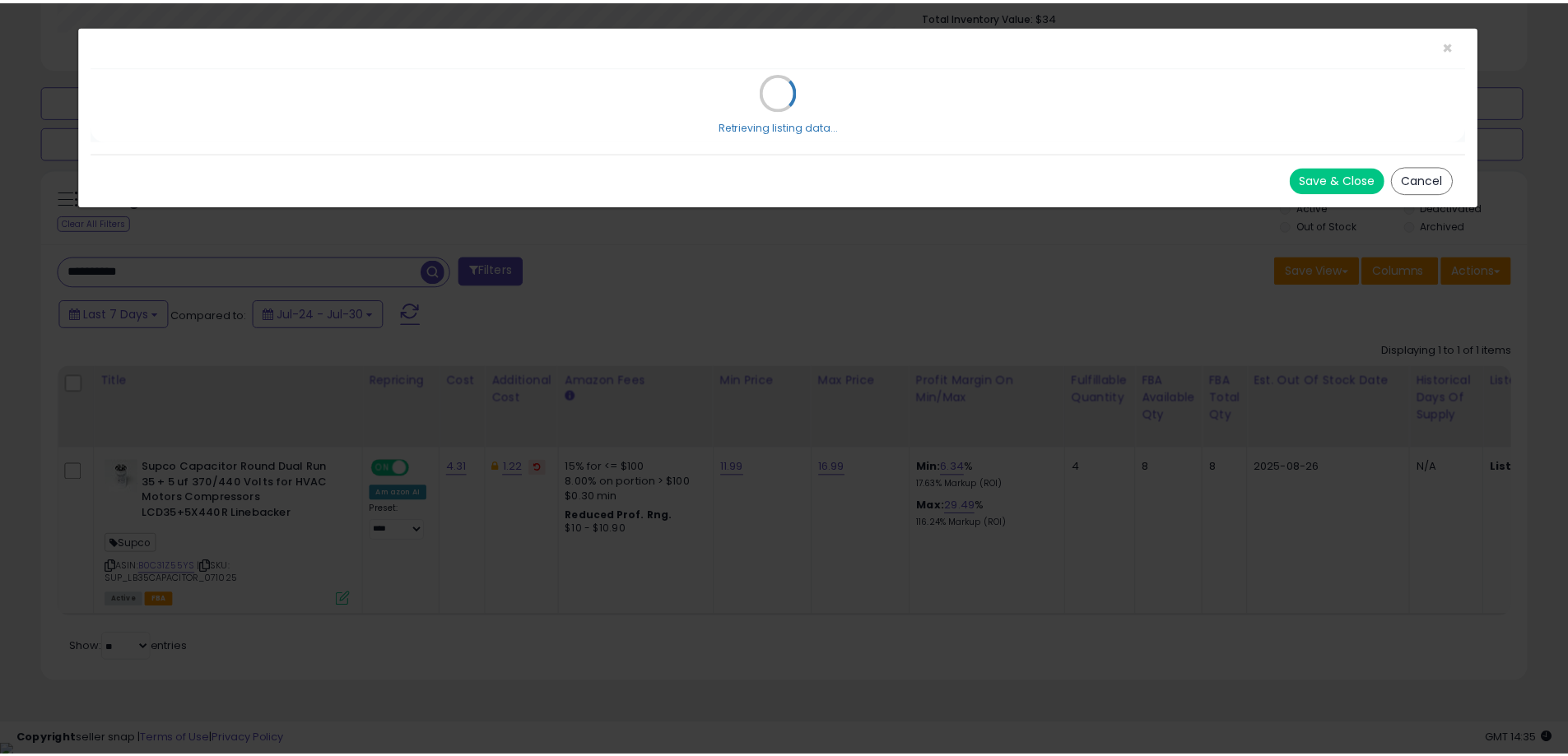 scroll, scrollTop: 0, scrollLeft: 0, axis: both 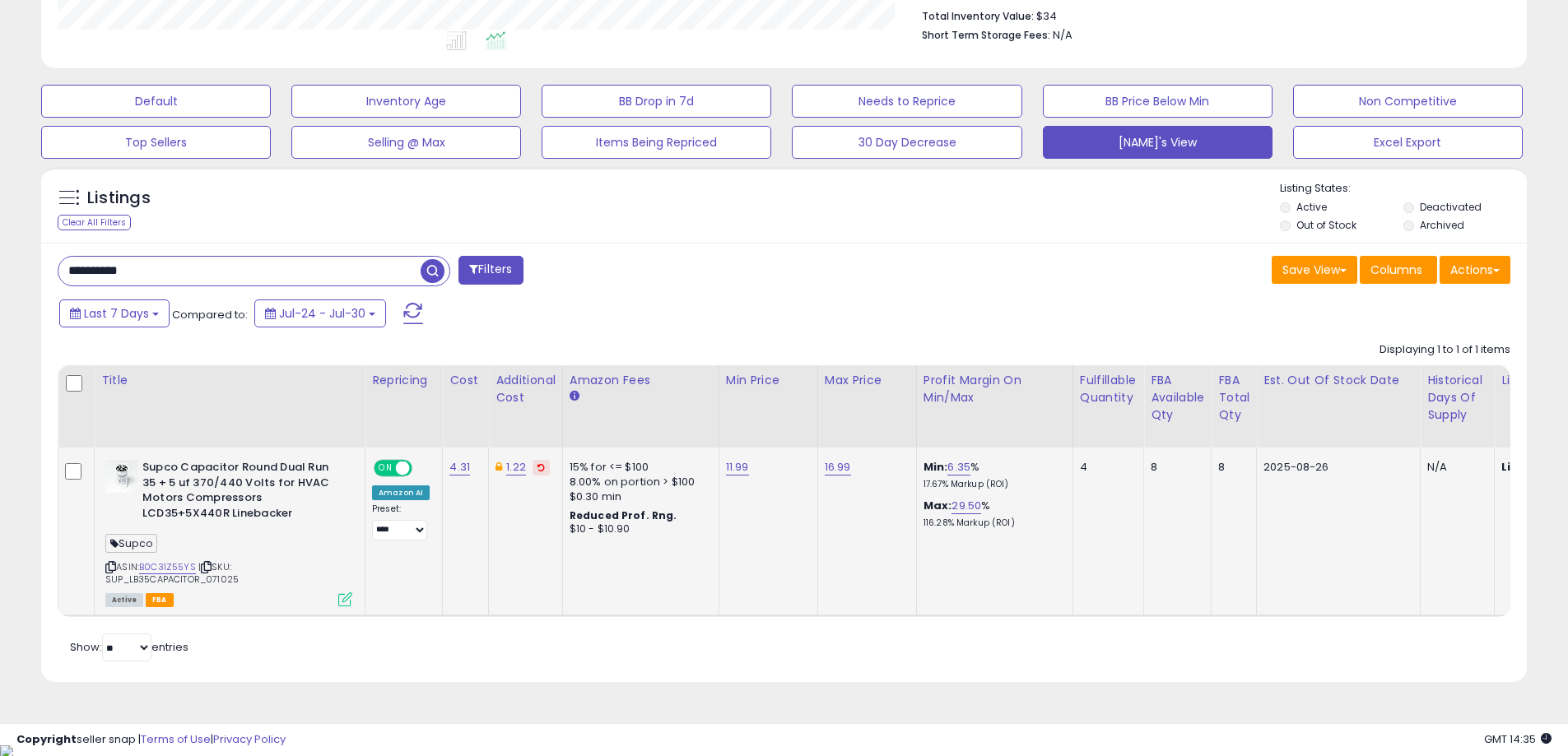 click at bounding box center (345, 599) 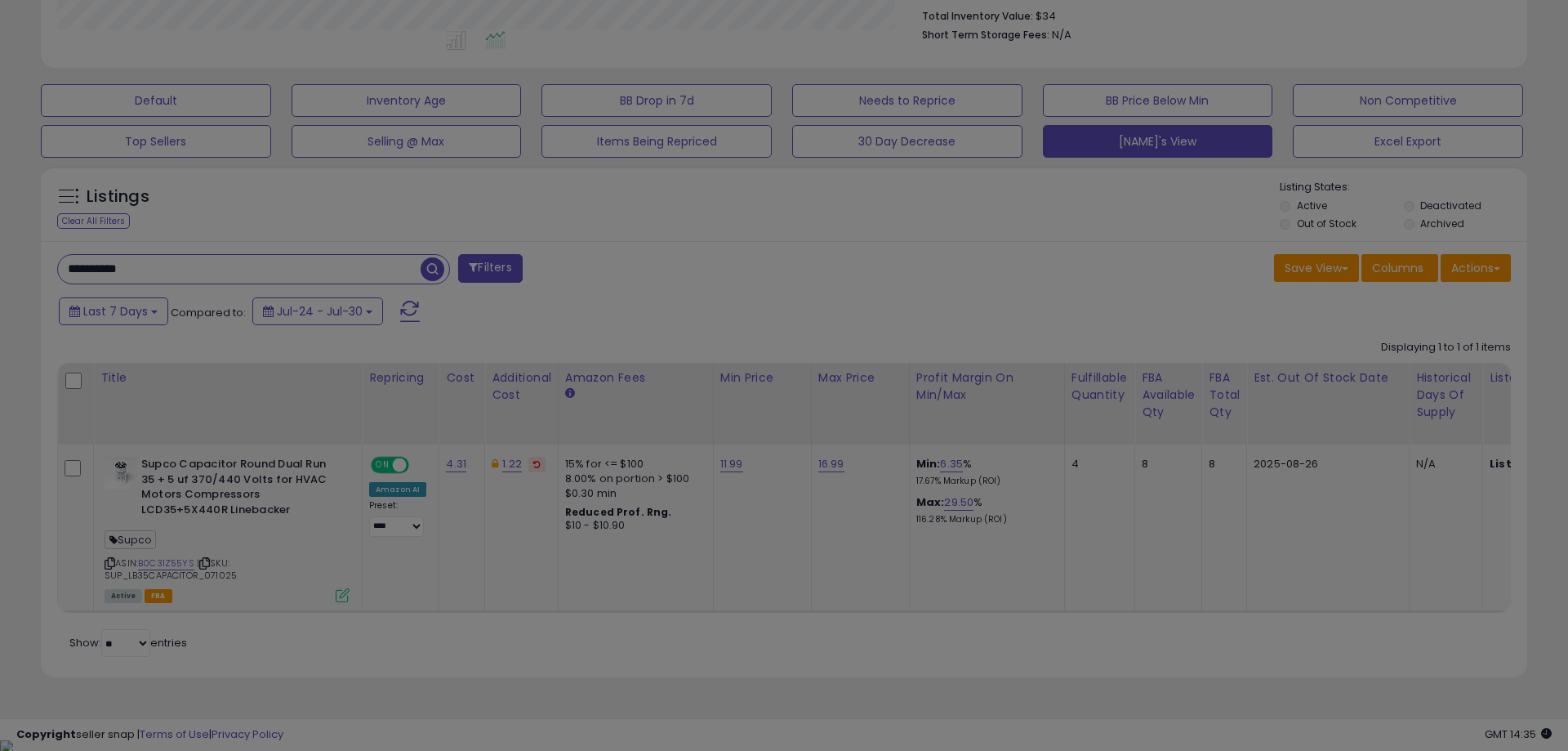 scroll, scrollTop: 816858, scrollLeft: 815804, axis: both 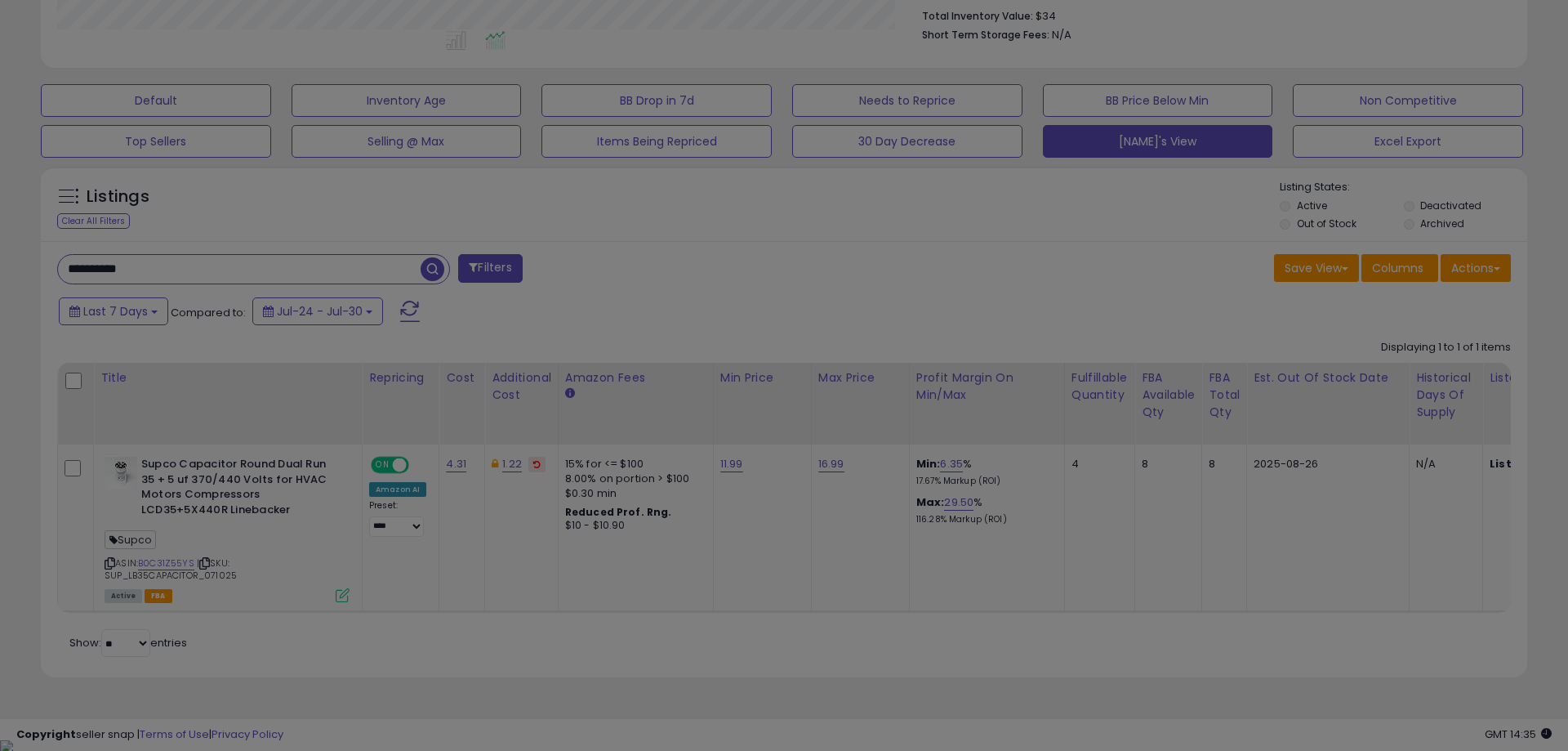 select on "*******" 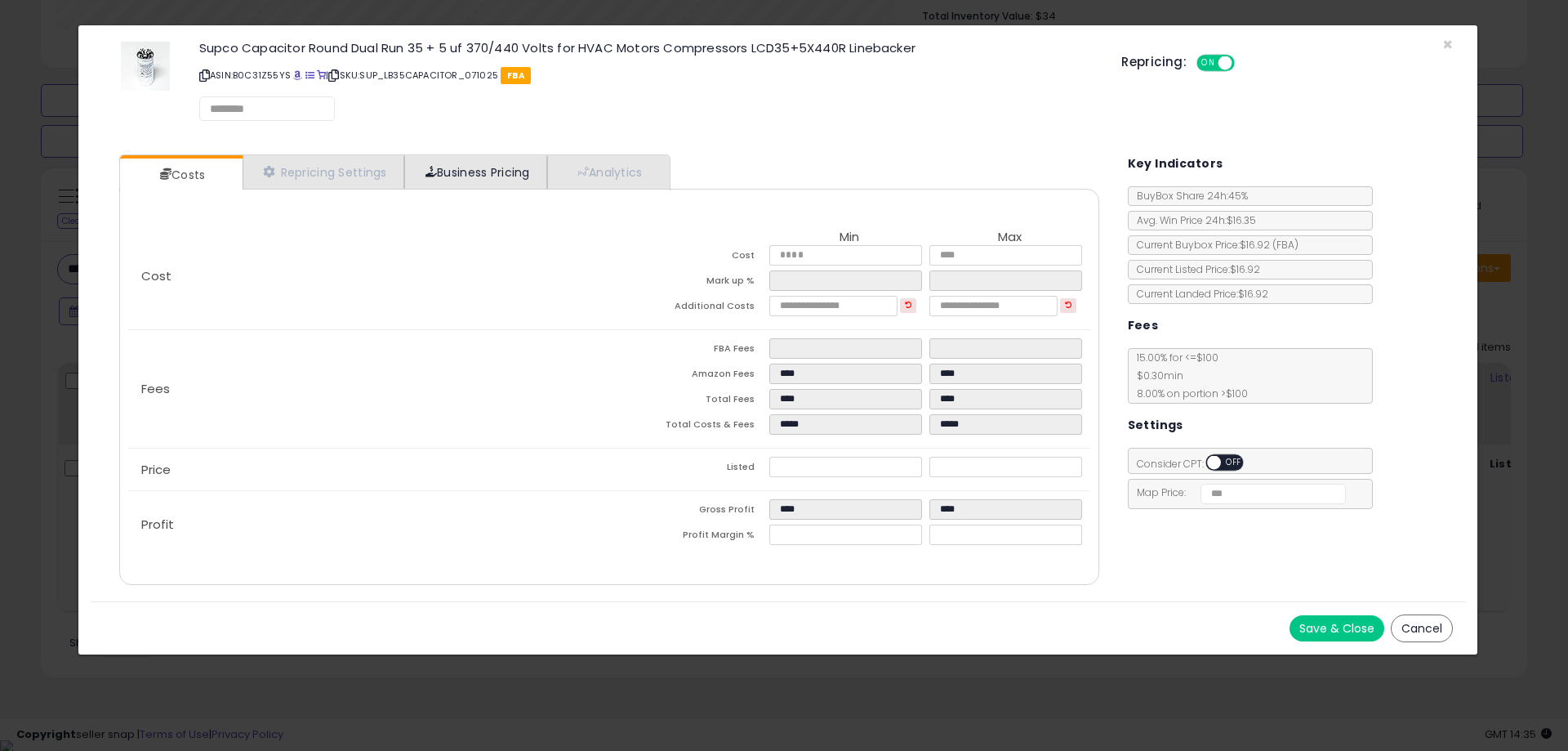 select on "*********" 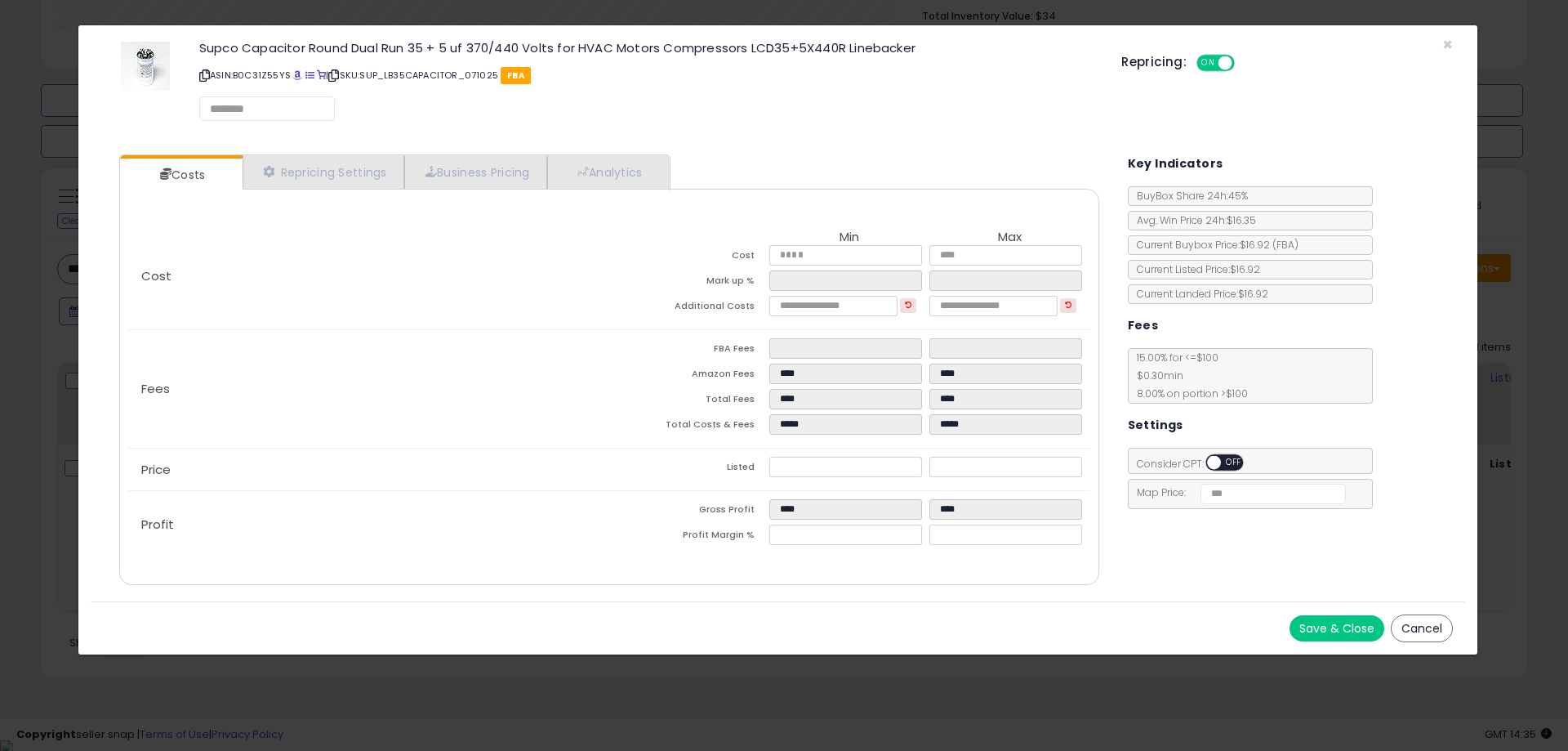 select on "**********" 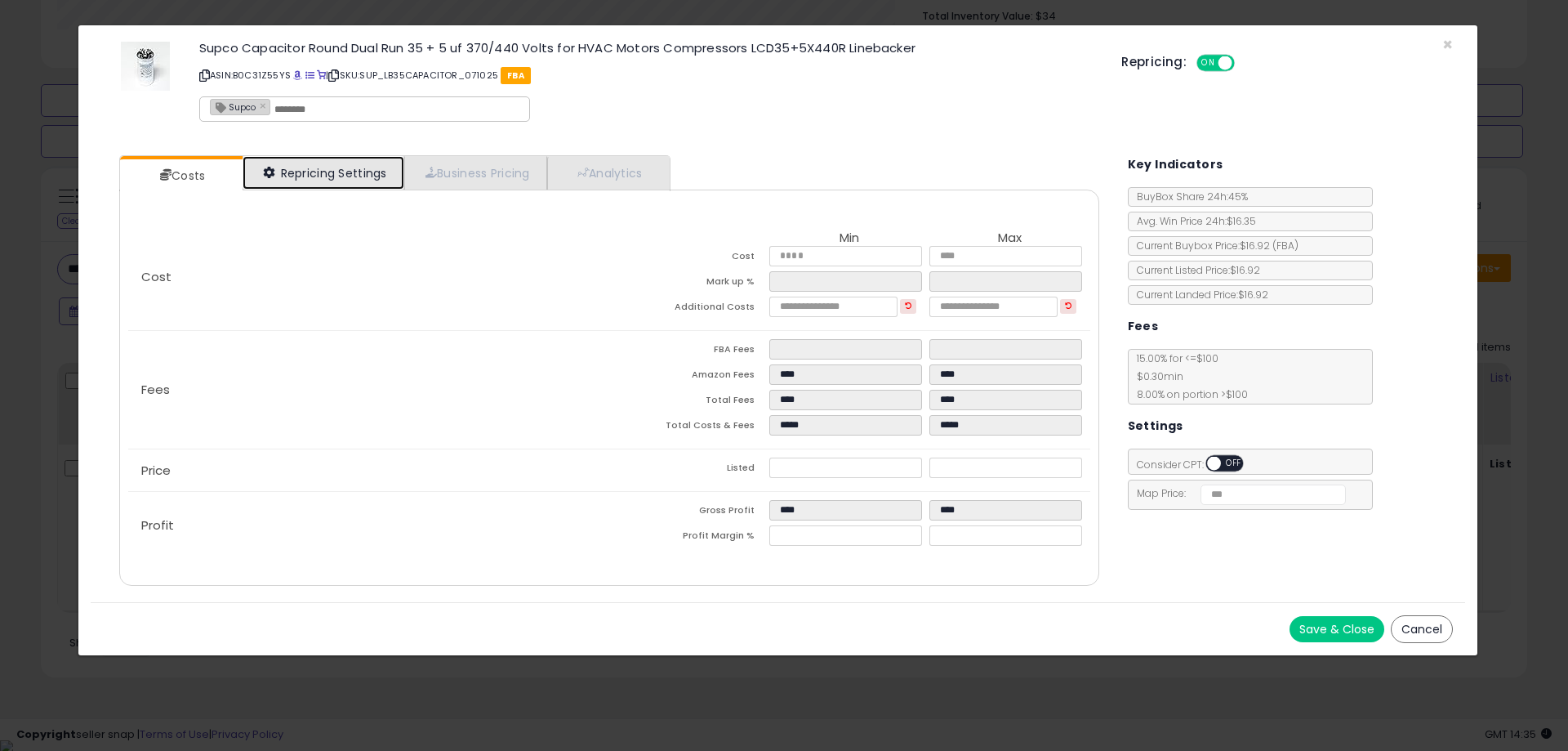 click on "Repricing Settings" at bounding box center (323, 172) 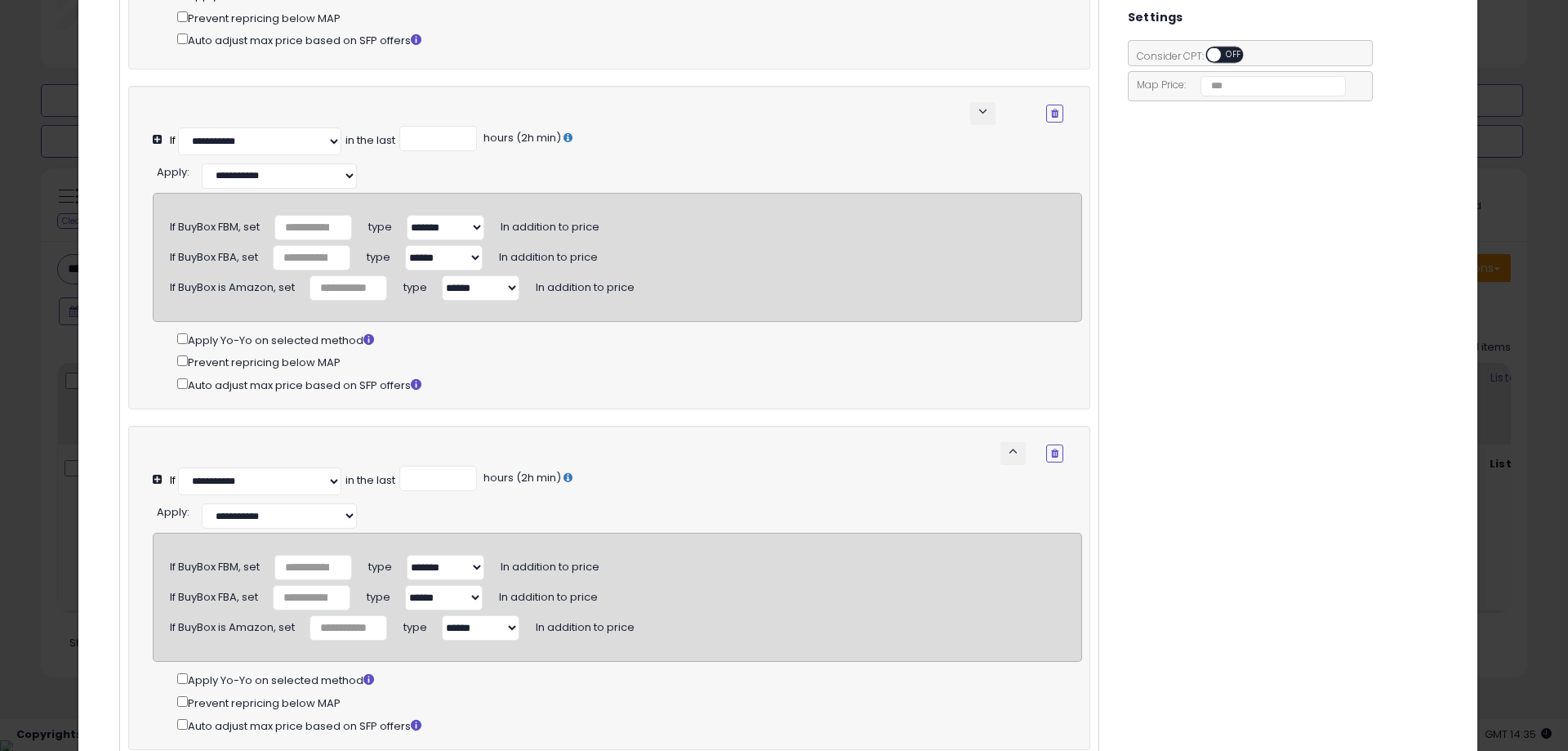scroll, scrollTop: 566, scrollLeft: 0, axis: vertical 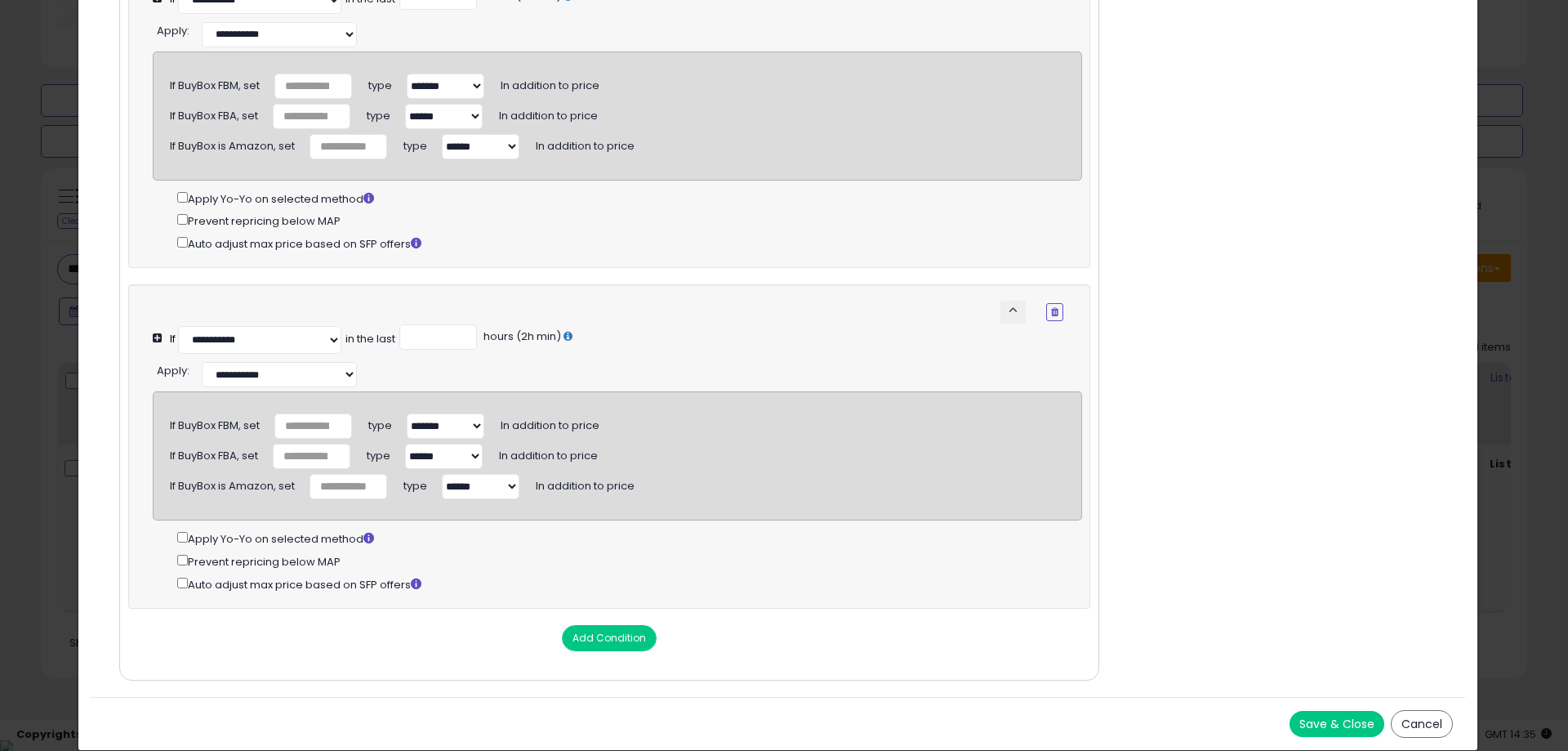 click on "Save & Close" at bounding box center (1337, 724) 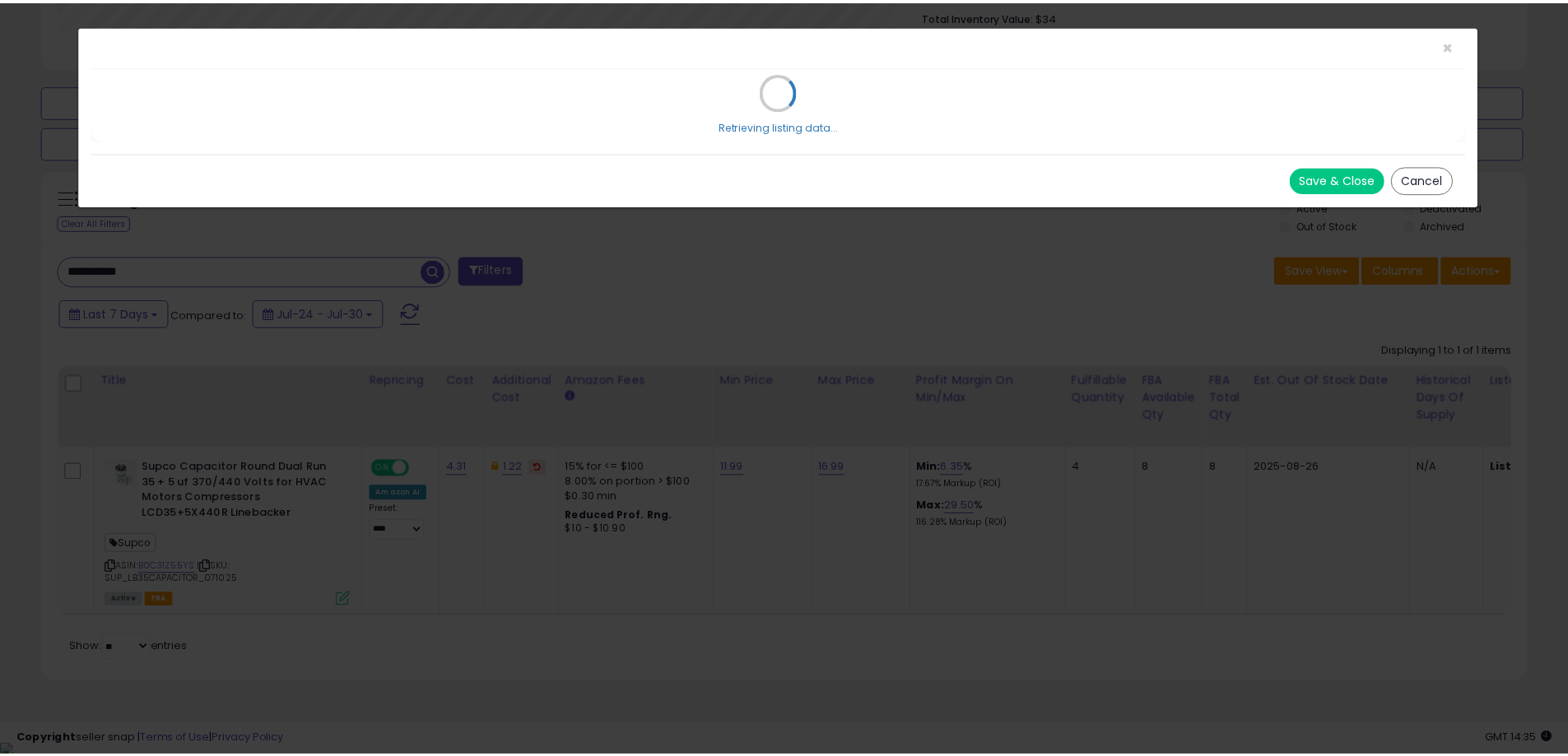 scroll, scrollTop: 0, scrollLeft: 0, axis: both 